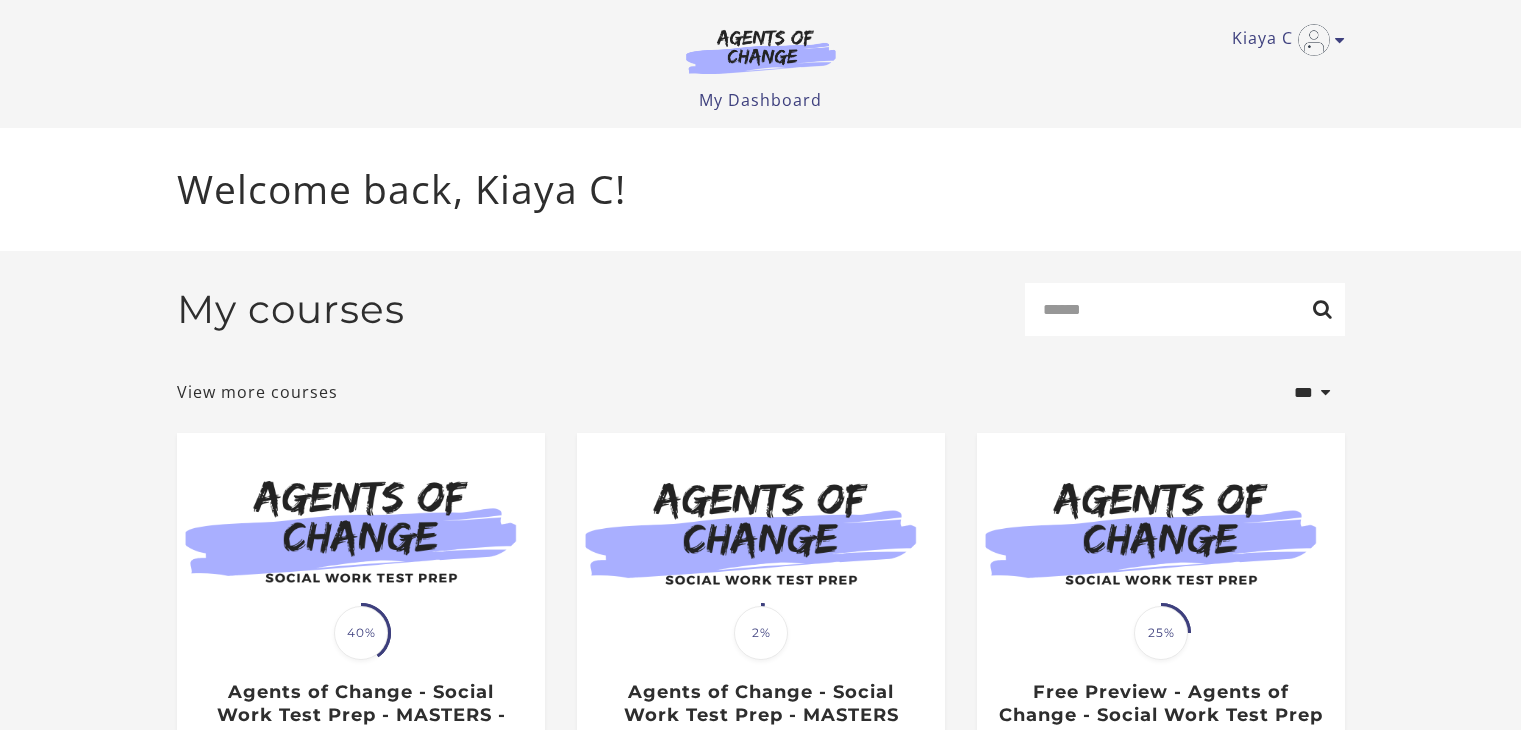 scroll, scrollTop: 12, scrollLeft: 0, axis: vertical 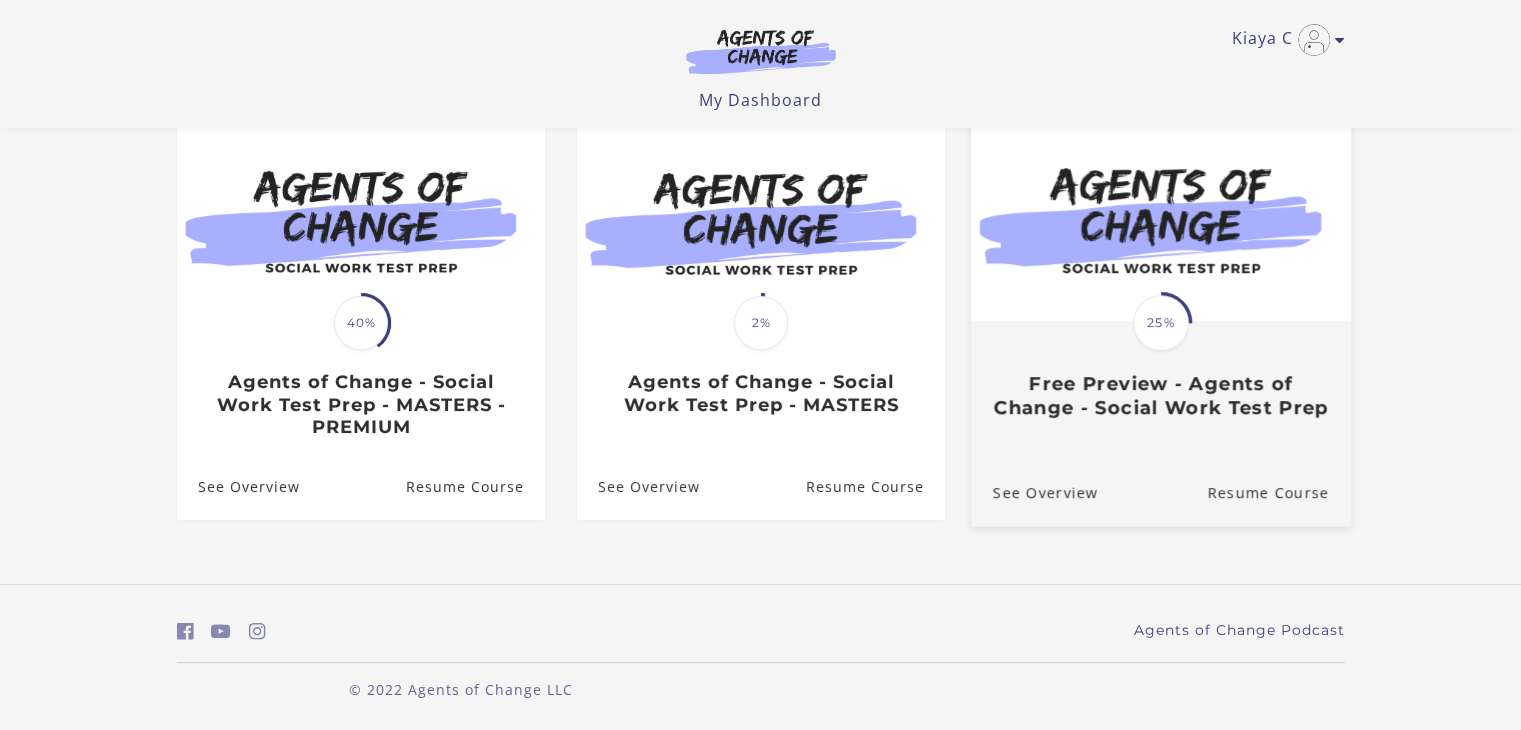 click on "Free Preview - Agents of Change - Social Work Test Prep" at bounding box center [1160, 396] 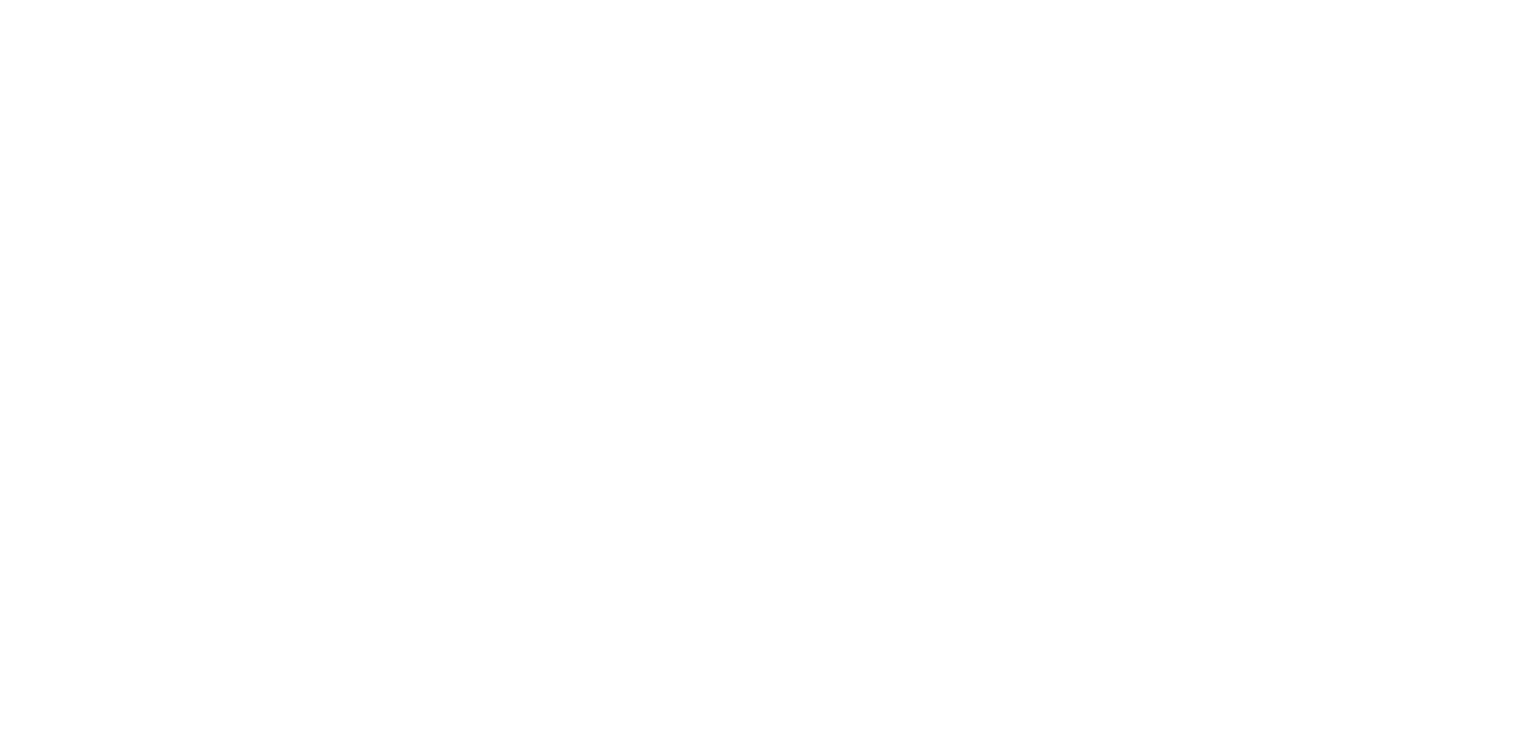 scroll, scrollTop: 0, scrollLeft: 0, axis: both 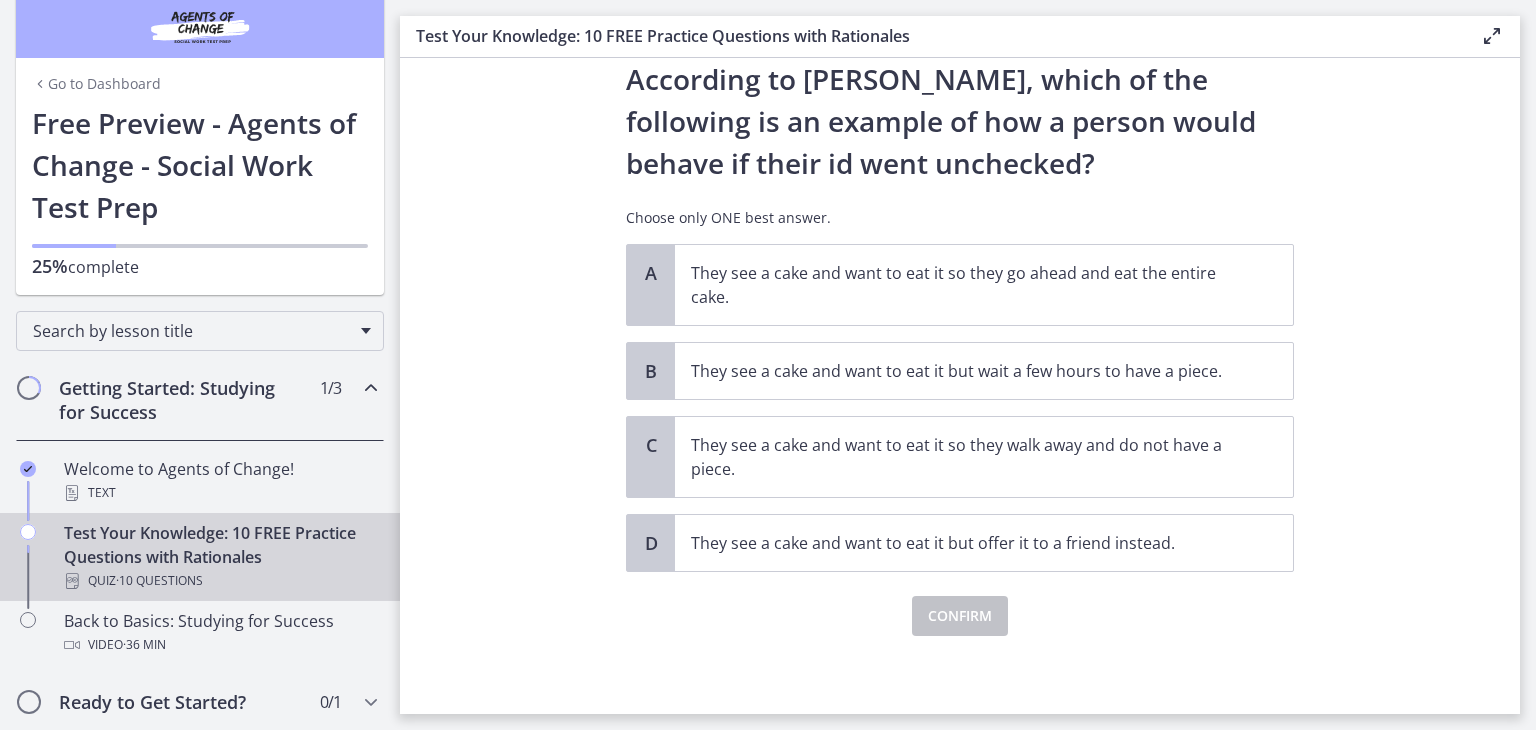 click on "Test Your Knowledge: 10 FREE Practice Questions with Rationales
Quiz
·  10 Questions" at bounding box center (220, 557) 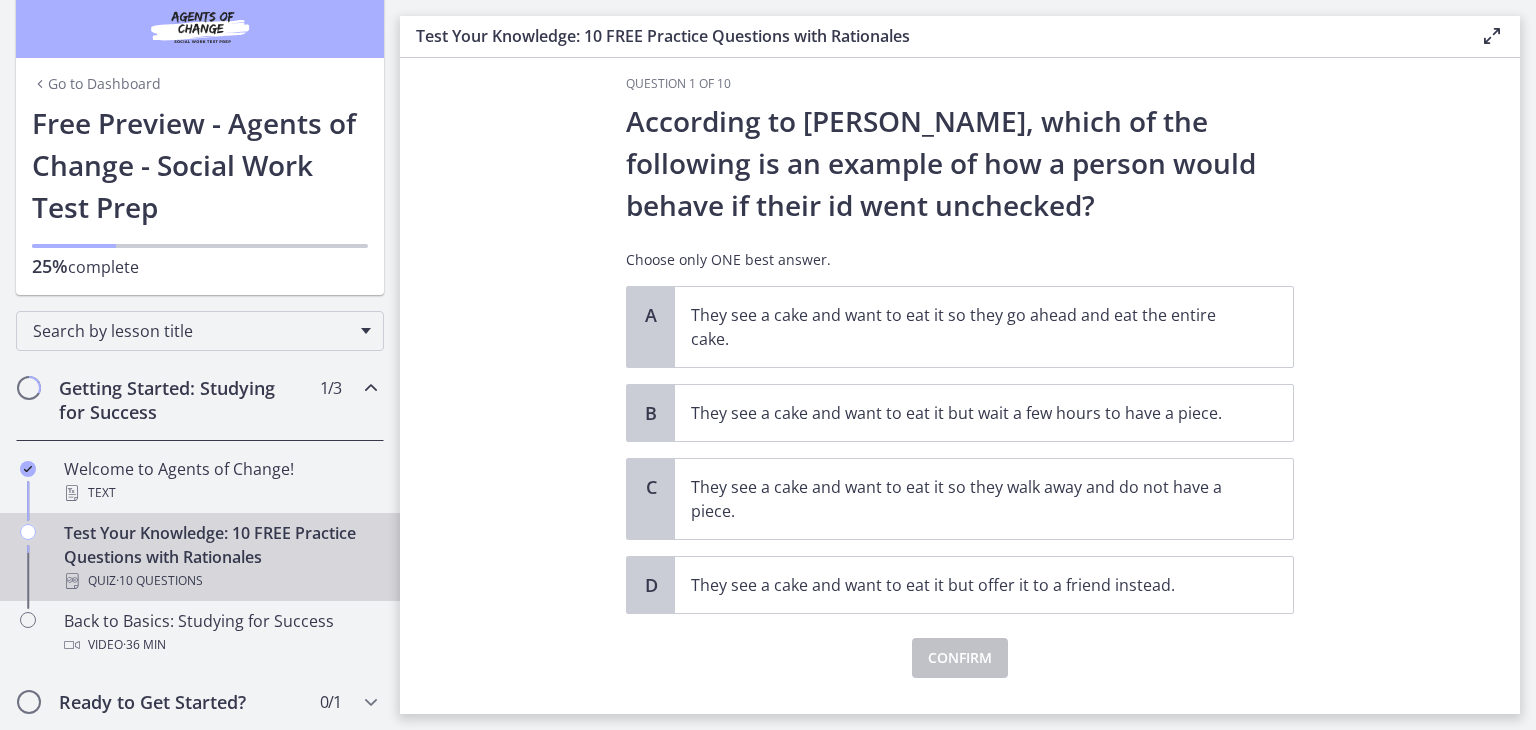 scroll, scrollTop: 0, scrollLeft: 0, axis: both 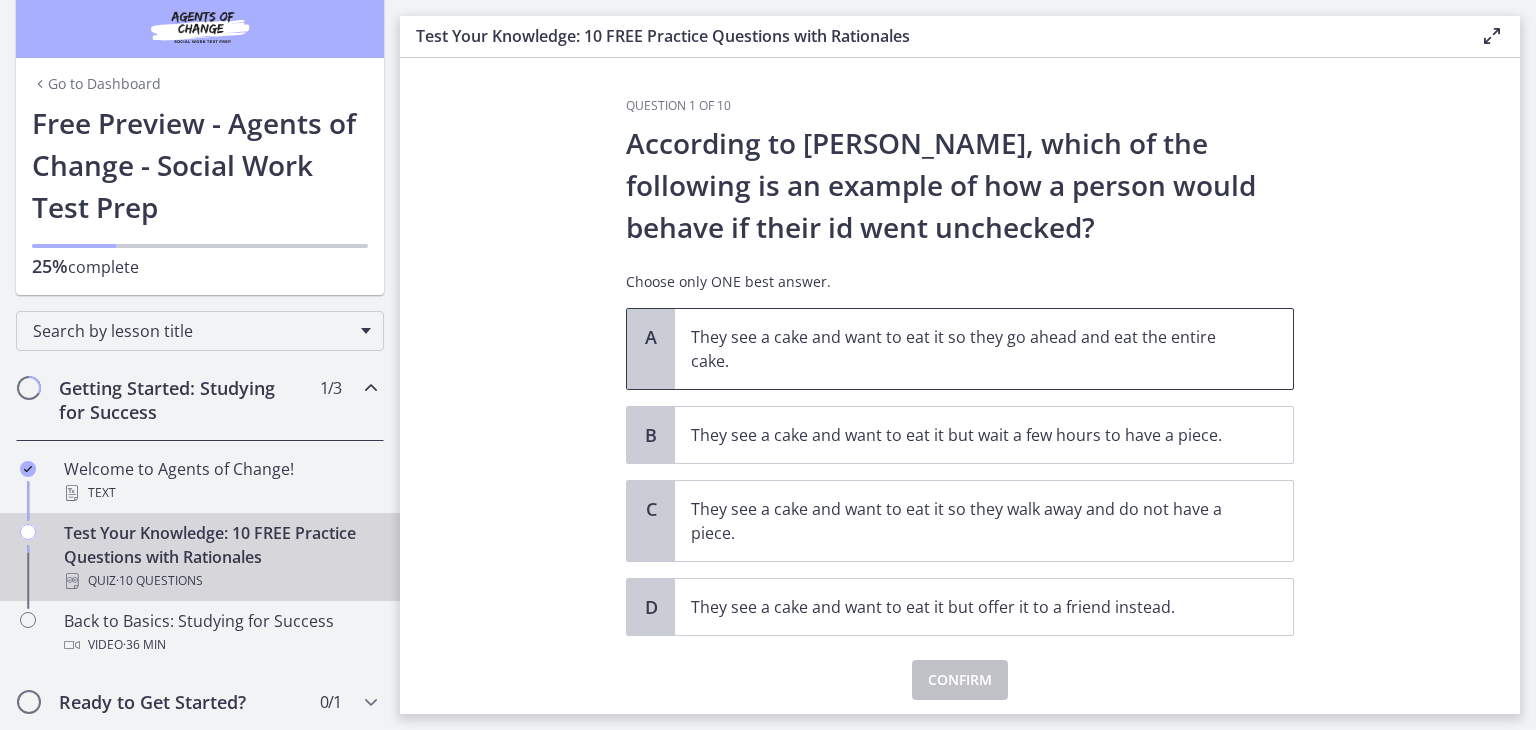 click on "They see a cake and want to eat it so they go ahead and eat the entire cake." at bounding box center [964, 349] 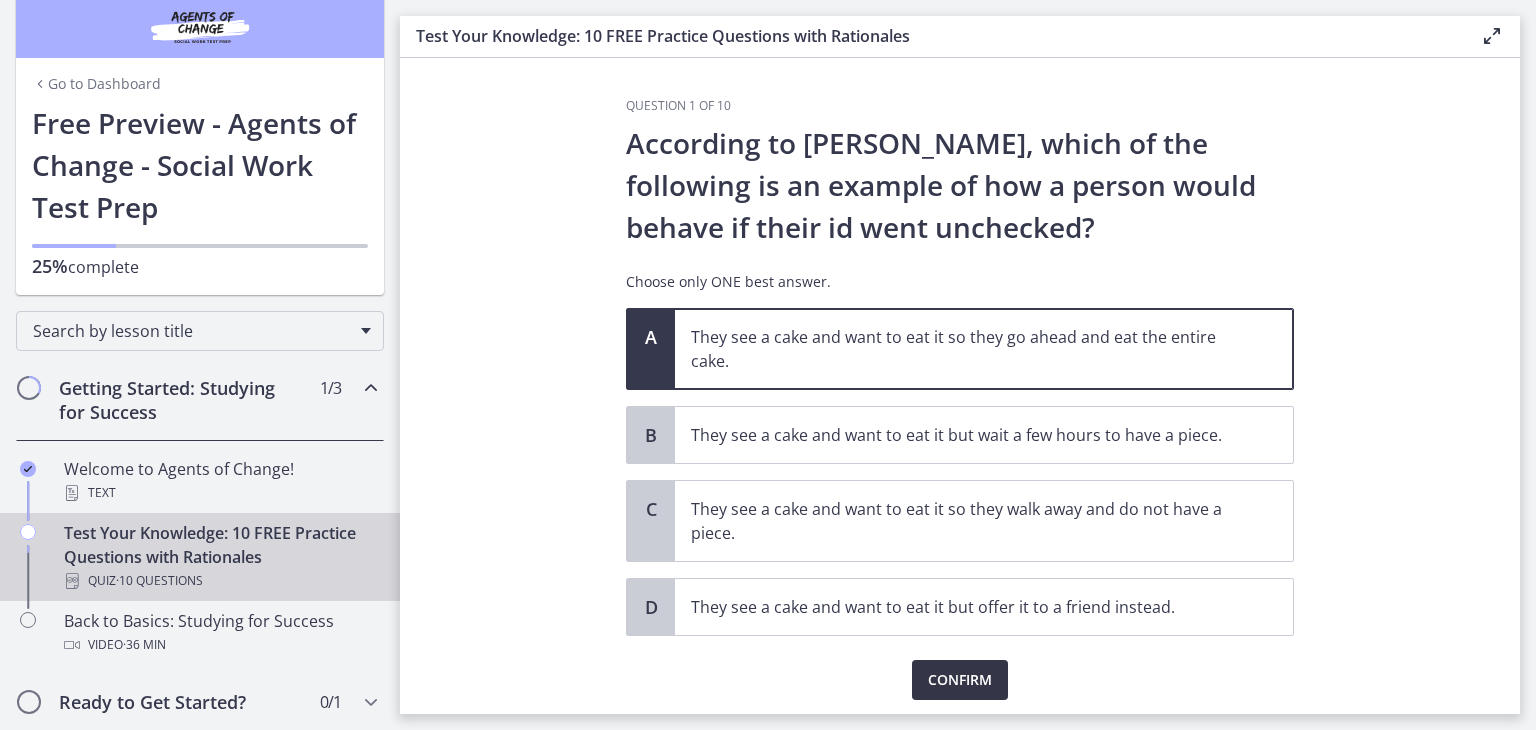 click on "Confirm" at bounding box center [960, 680] 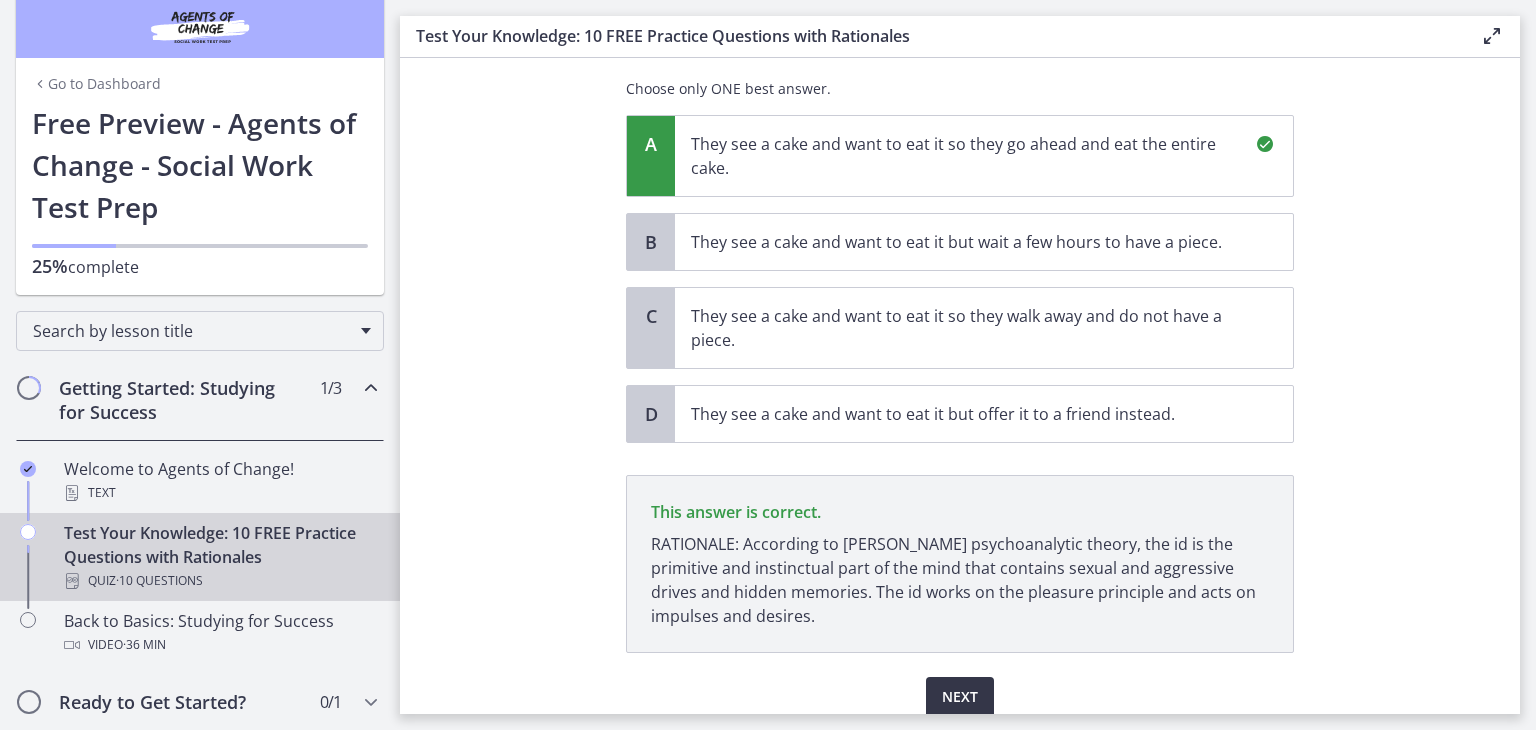 scroll, scrollTop: 274, scrollLeft: 0, axis: vertical 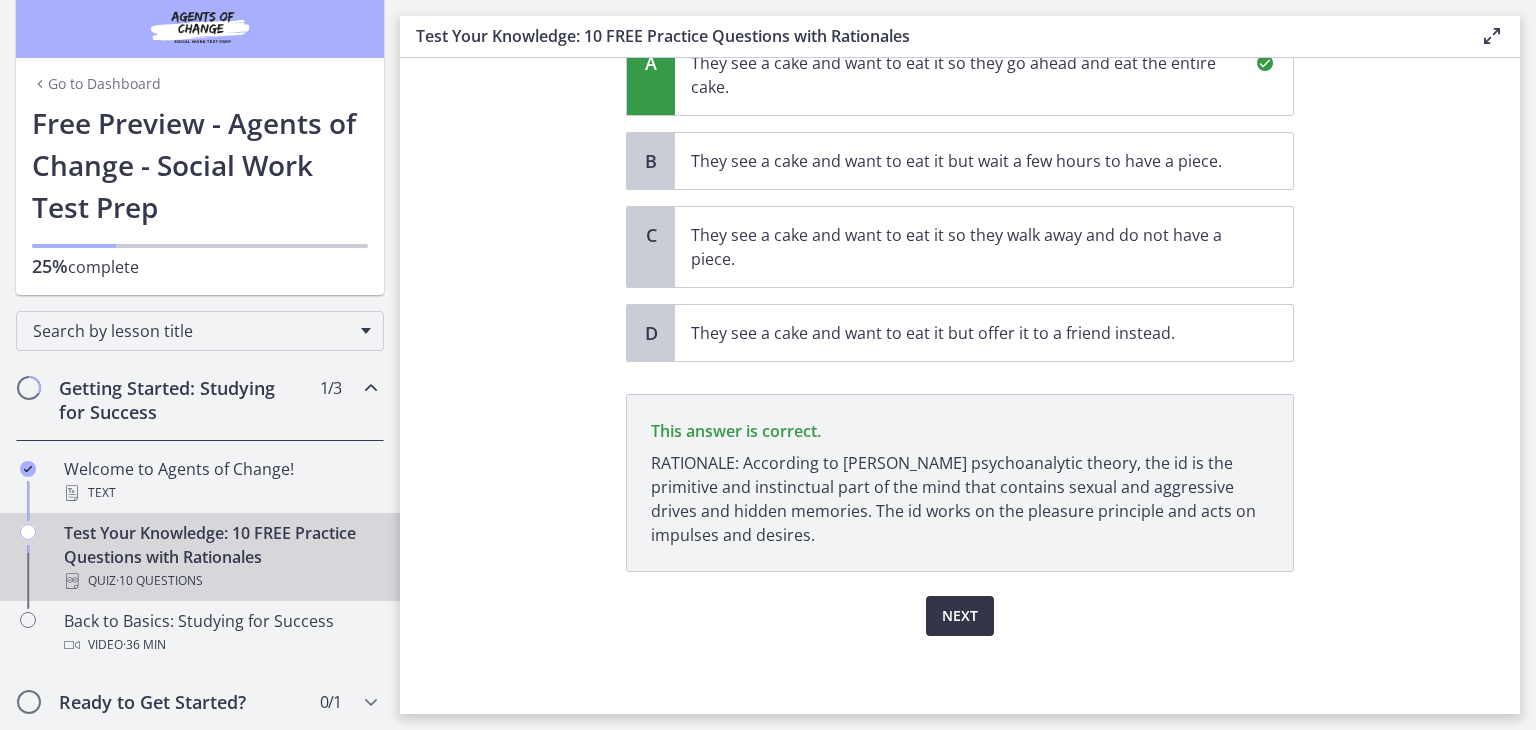 click on "Next" at bounding box center [960, 616] 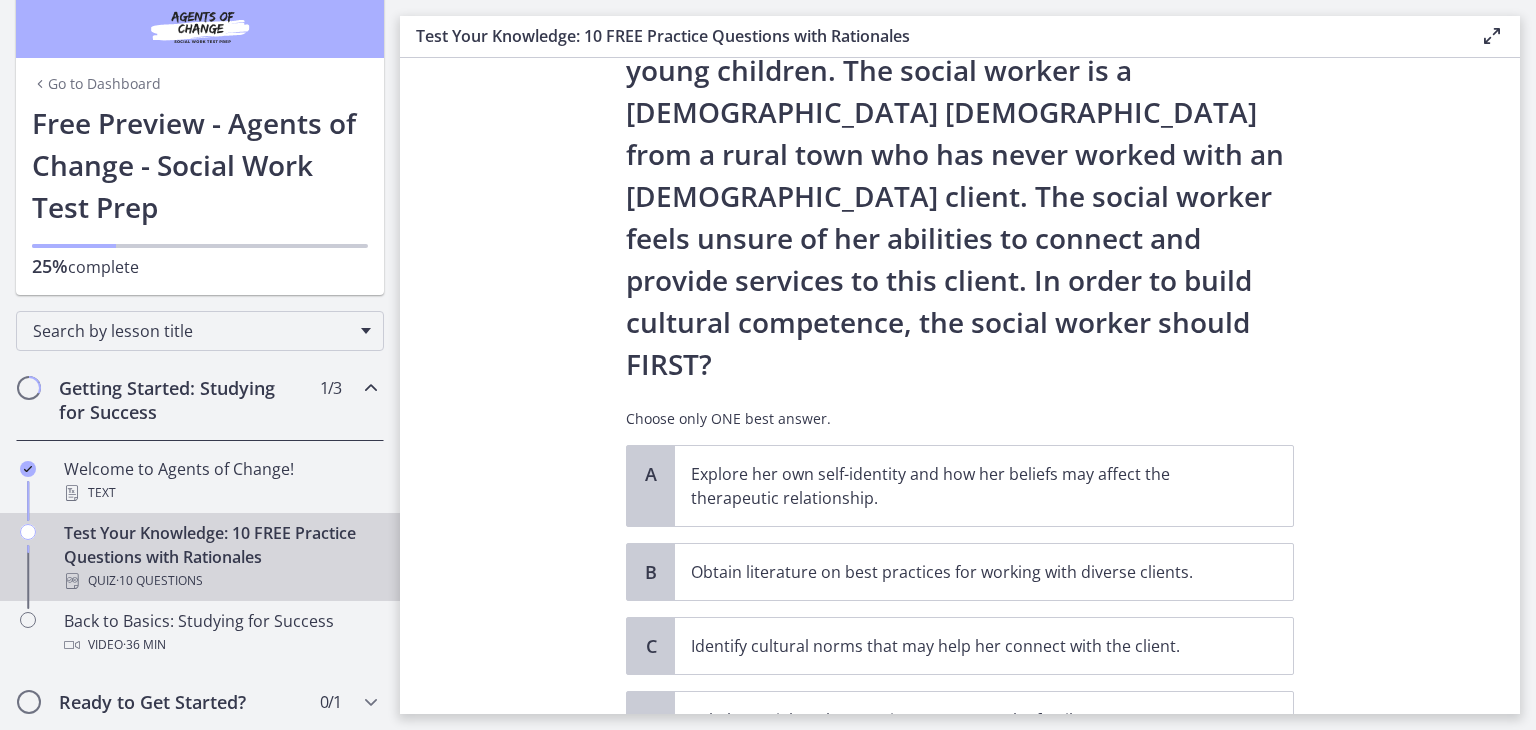 scroll, scrollTop: 200, scrollLeft: 0, axis: vertical 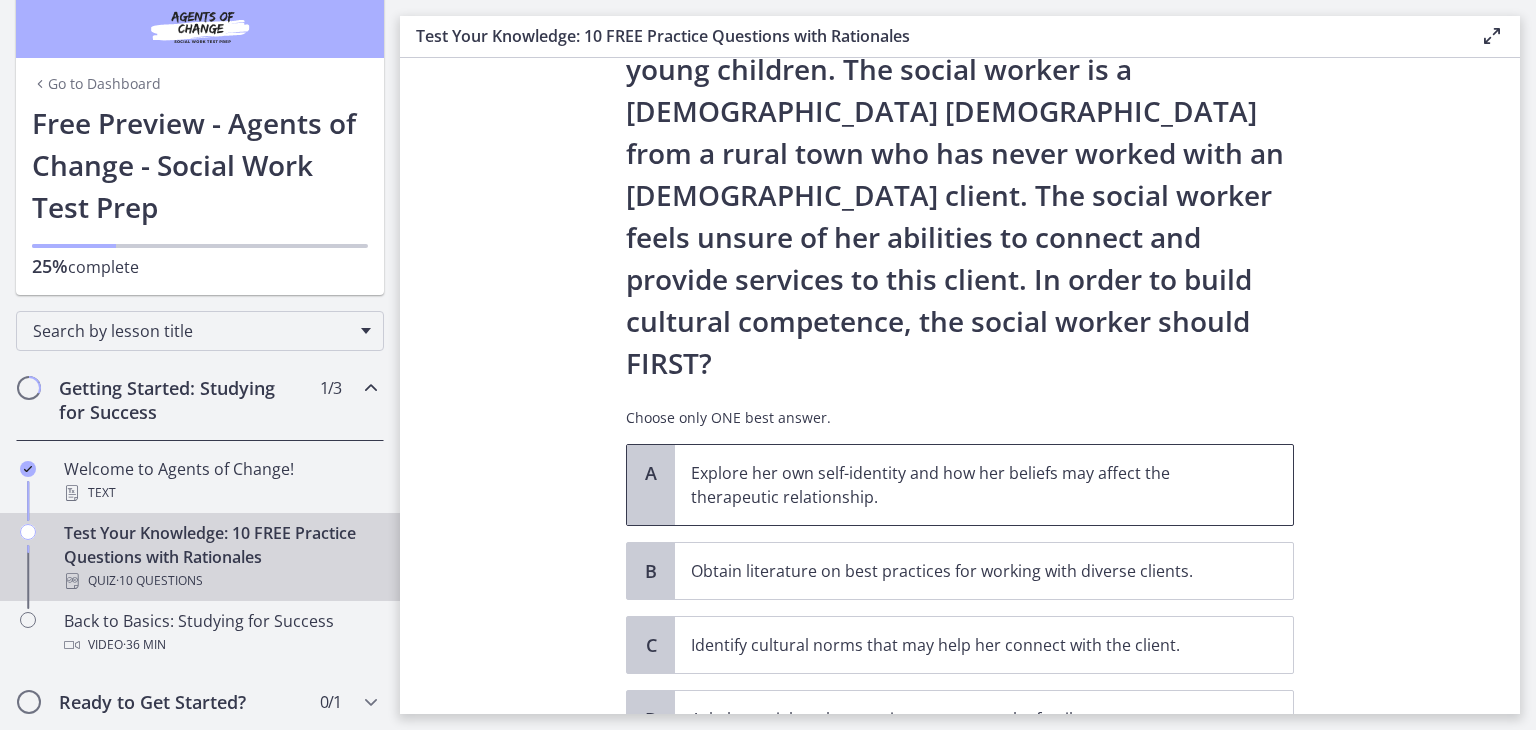 click on "Explore her own self-identity and how her beliefs may affect the therapeutic relationship." at bounding box center [964, 485] 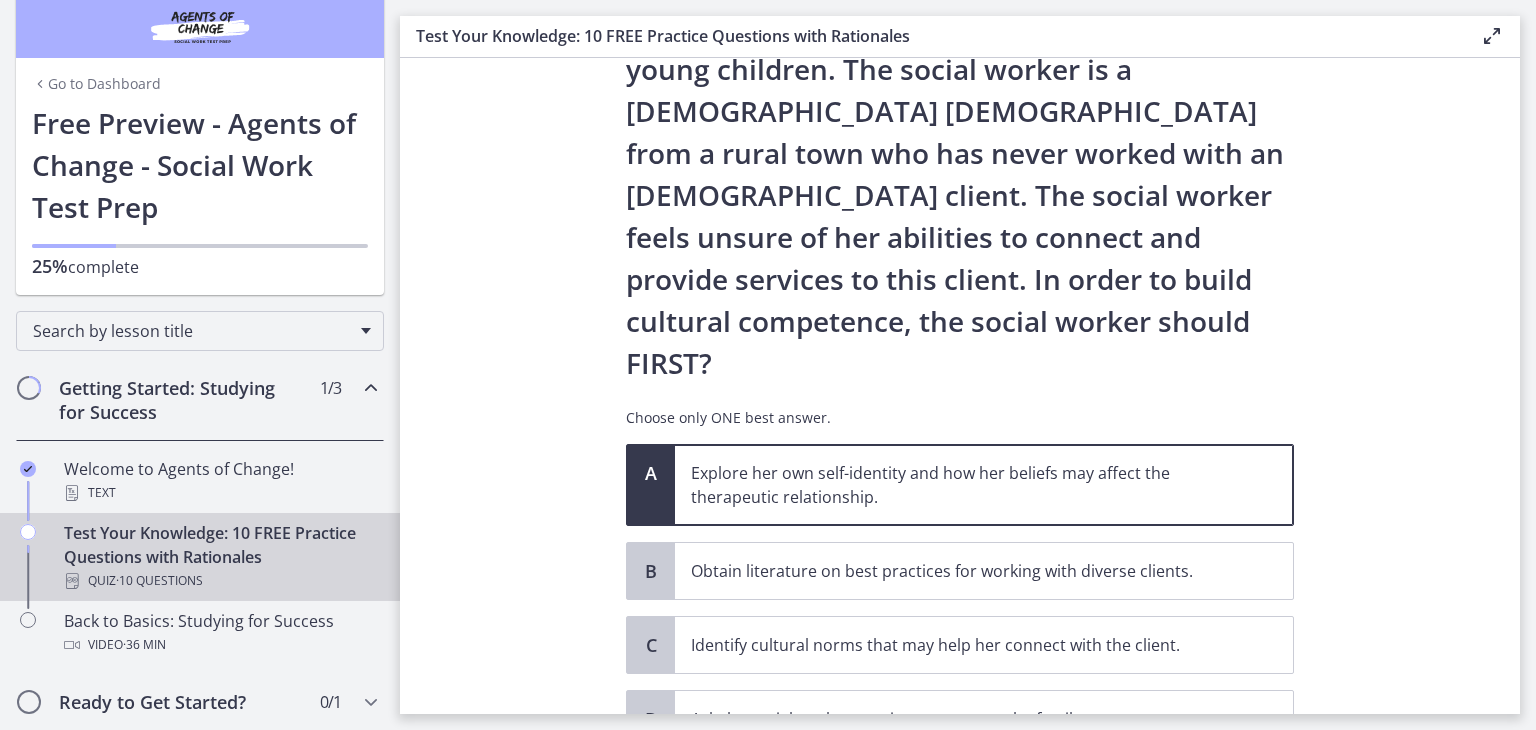 click on "Confirm" at bounding box center (960, 792) 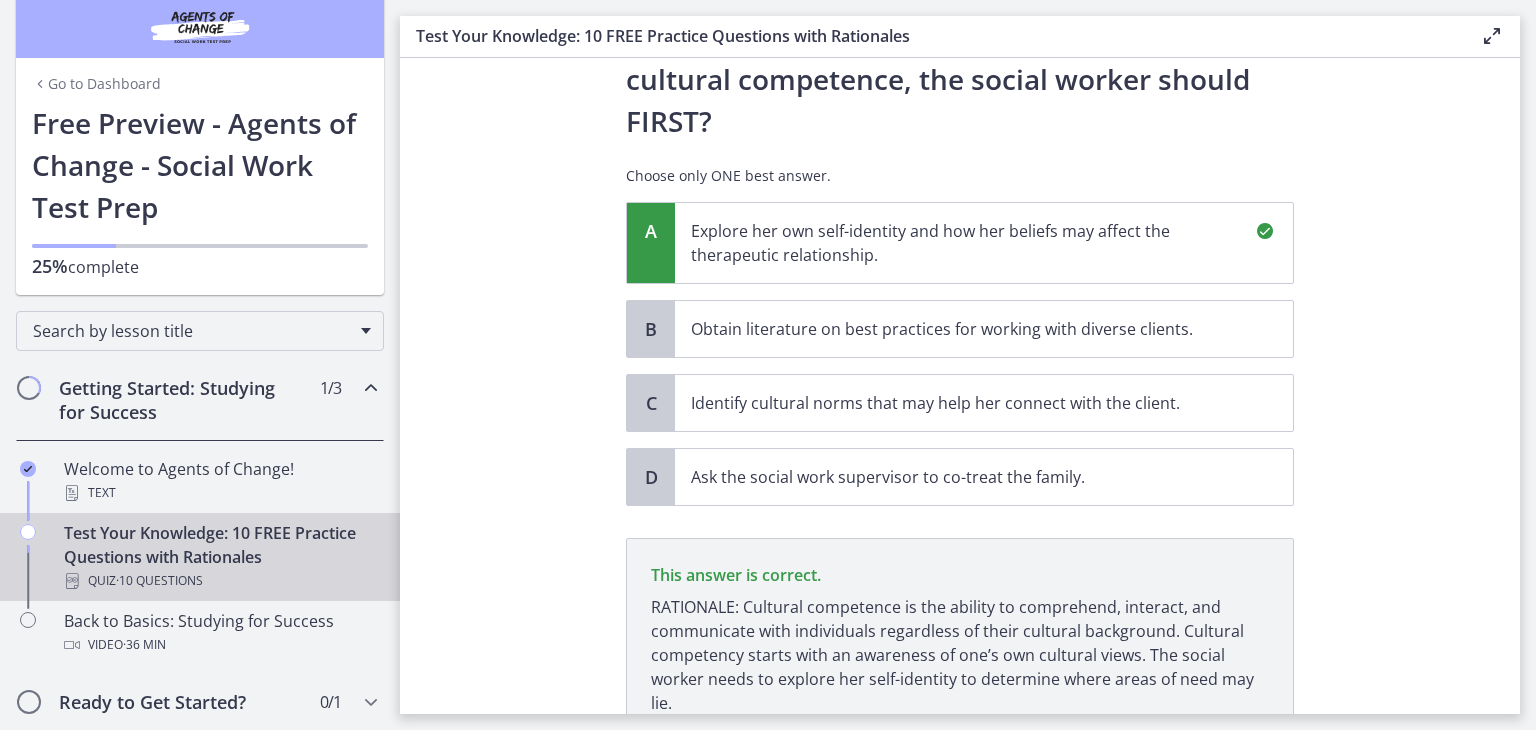 scroll, scrollTop: 526, scrollLeft: 0, axis: vertical 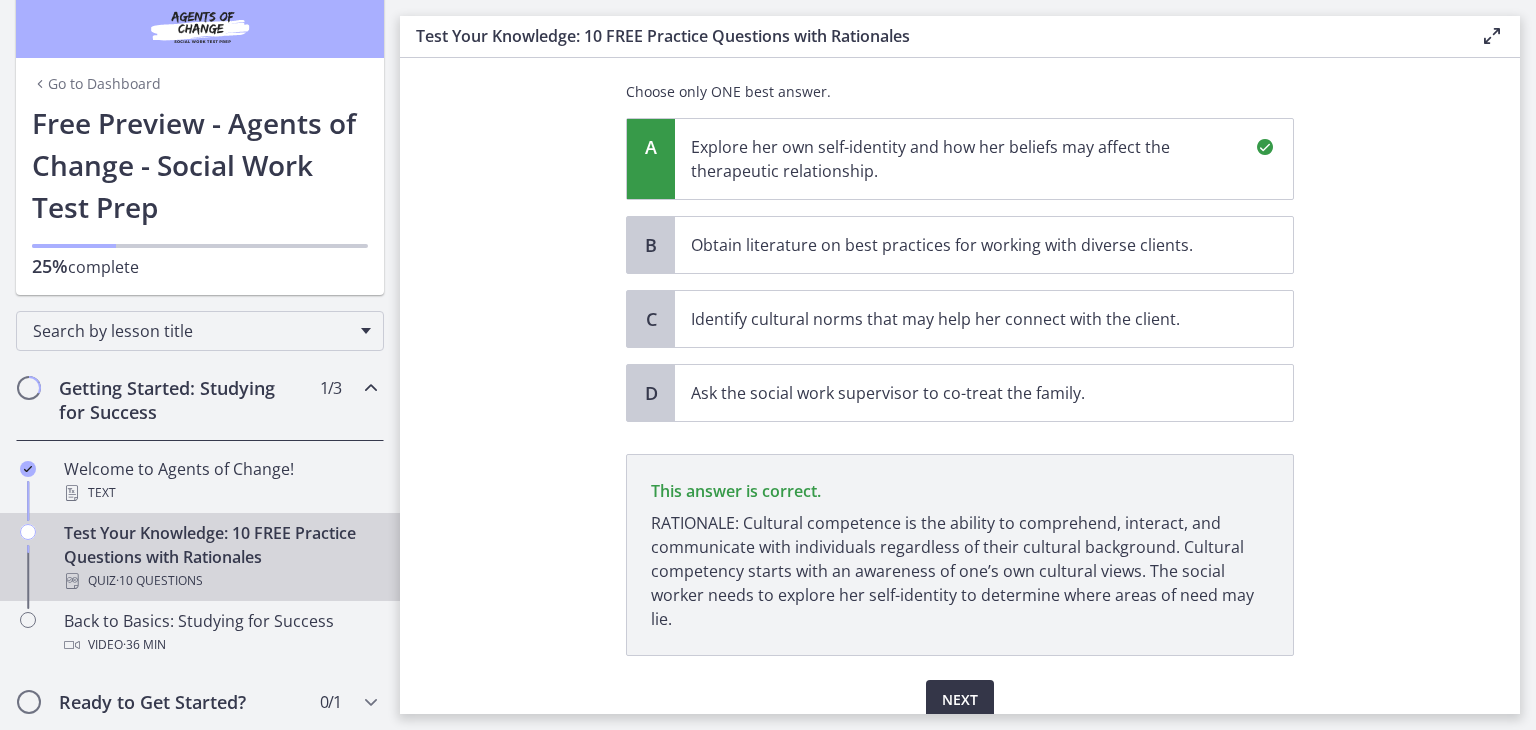 click on "Next" at bounding box center [960, 700] 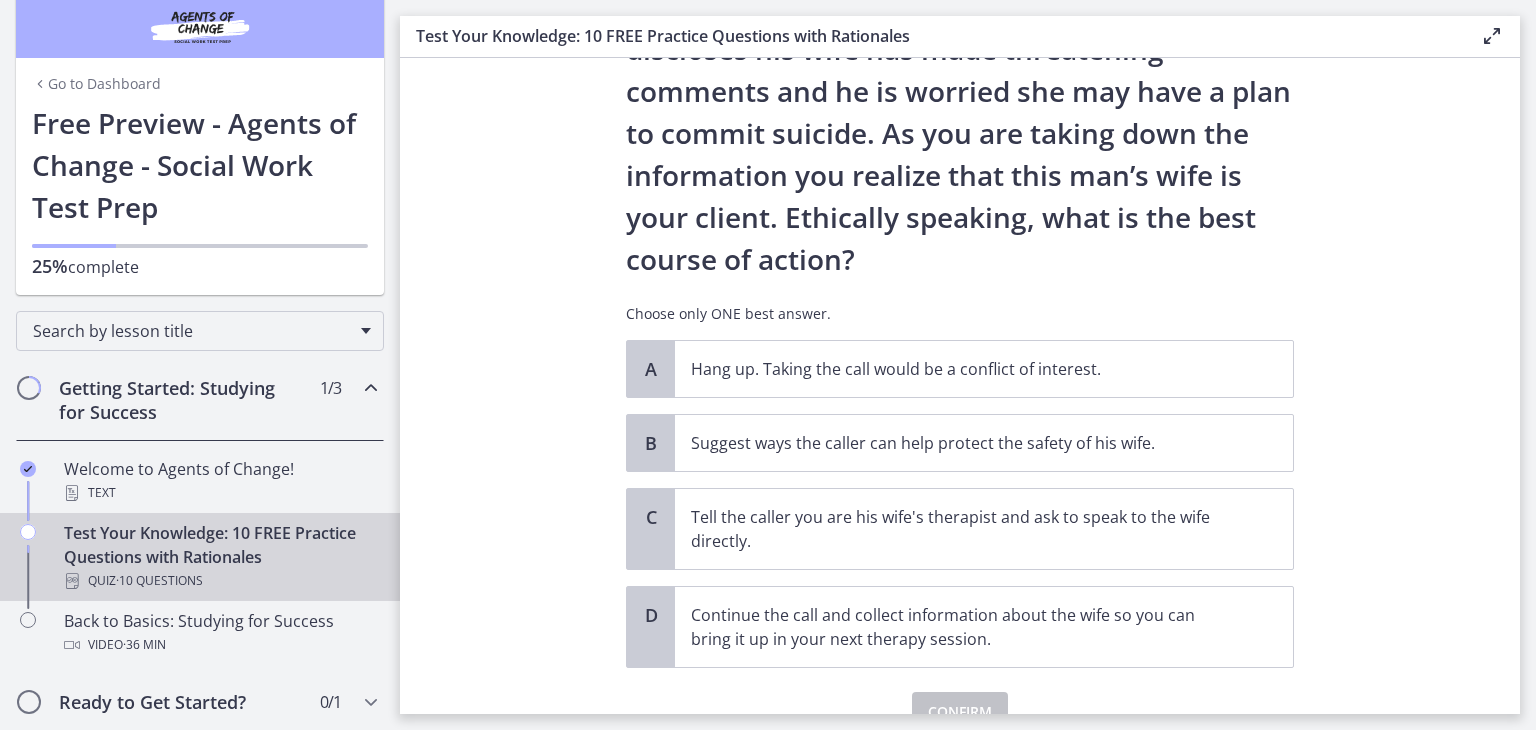 scroll, scrollTop: 200, scrollLeft: 0, axis: vertical 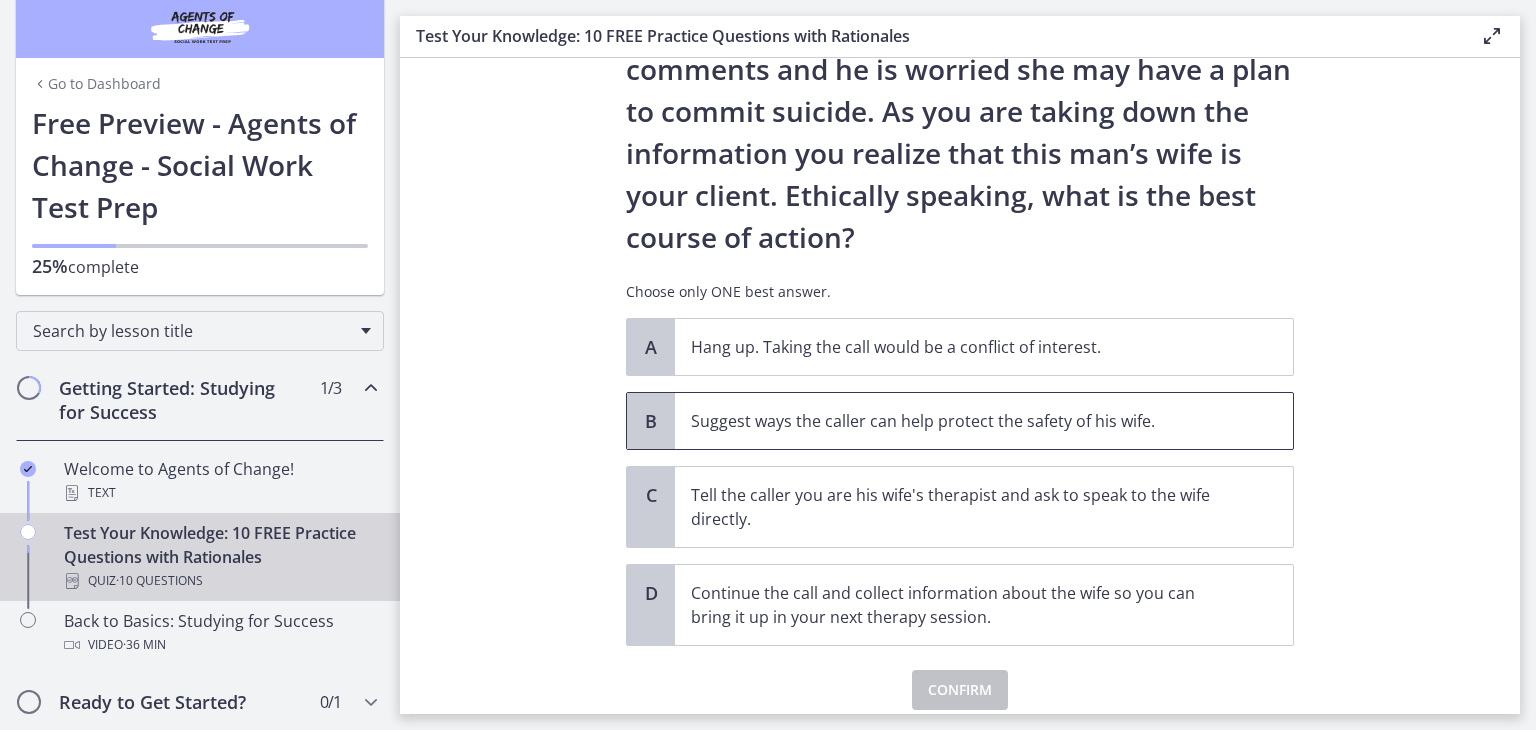 click on "Suggest ways the caller can help protect the safety of his wife." at bounding box center [964, 421] 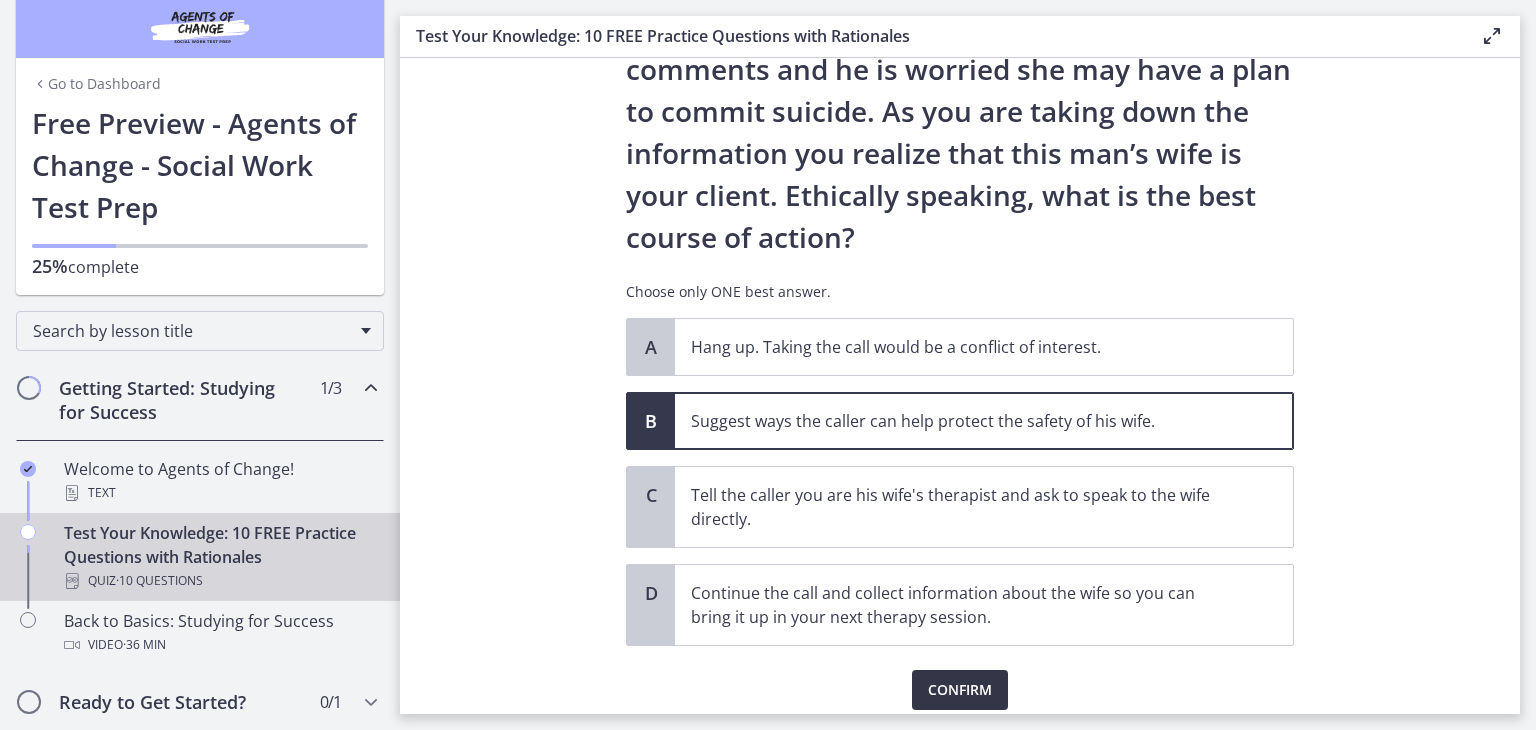 click on "Confirm" at bounding box center (960, 690) 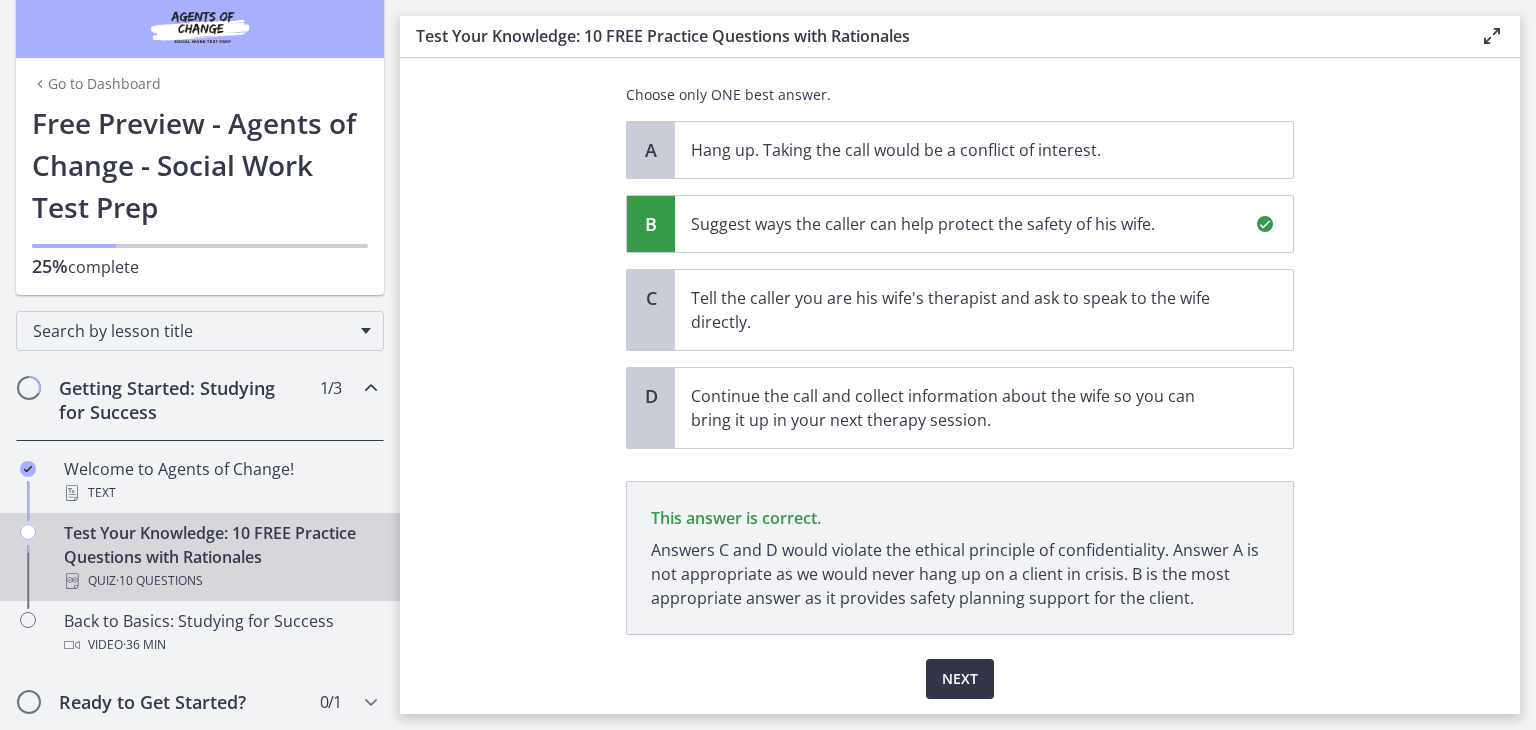 scroll, scrollTop: 460, scrollLeft: 0, axis: vertical 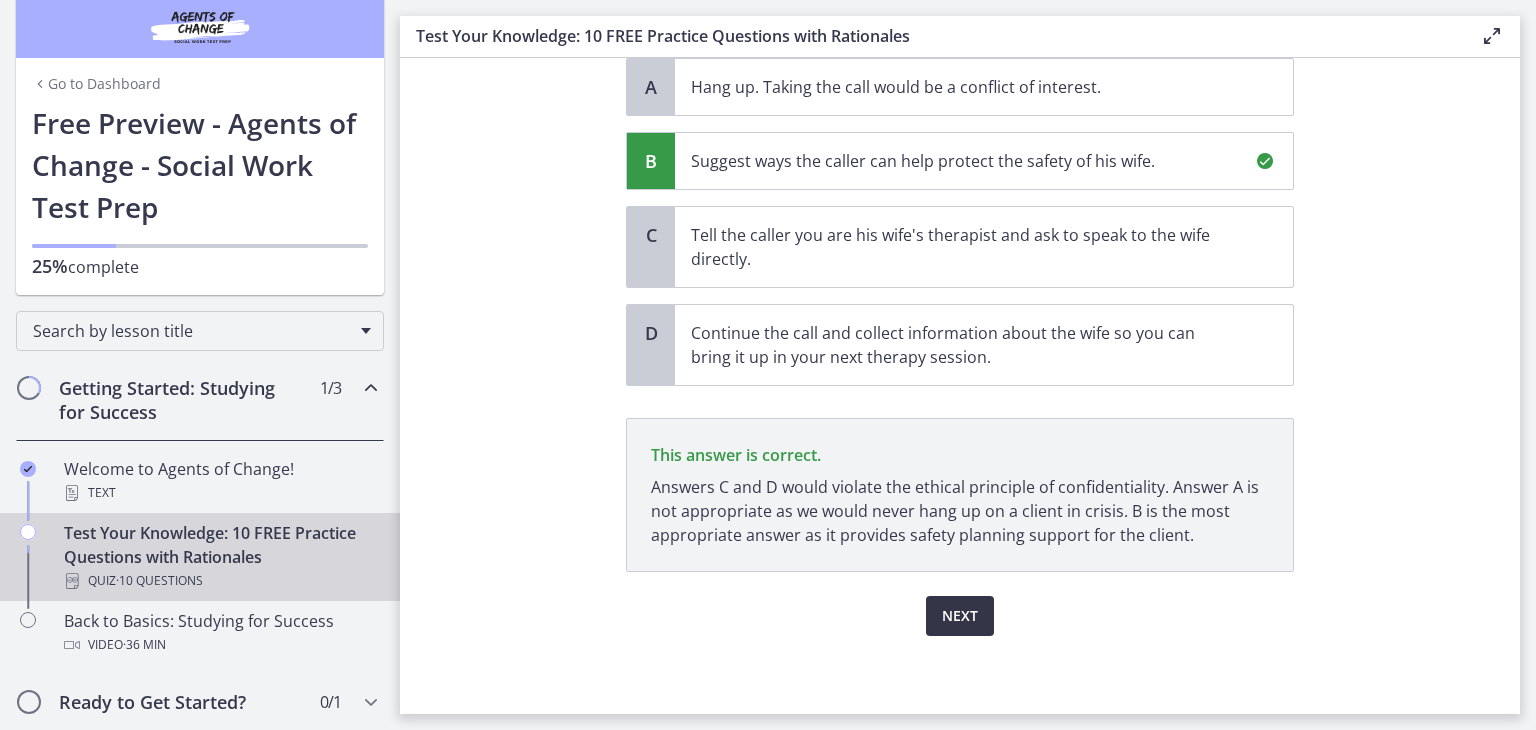 click on "Next" at bounding box center (960, 616) 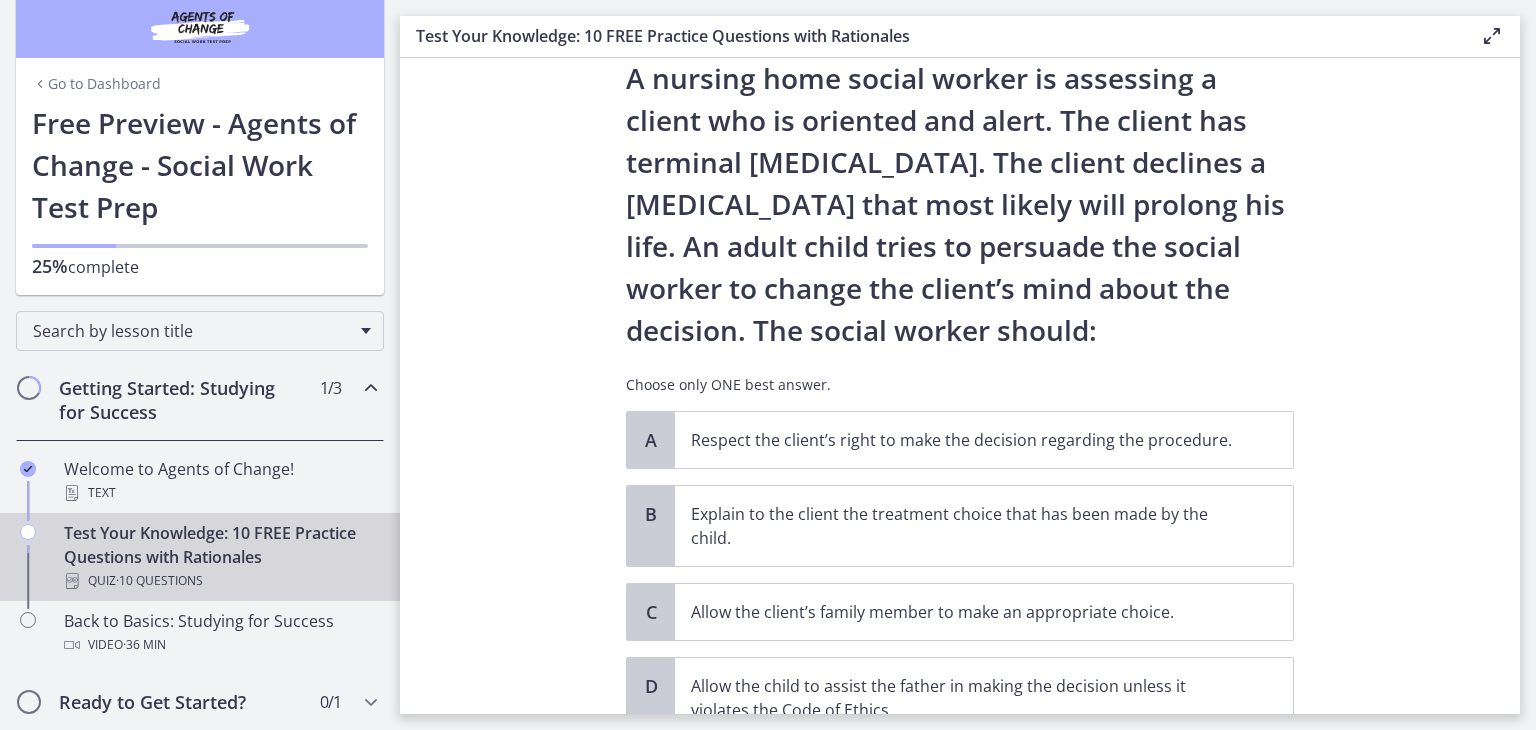 scroll, scrollTop: 100, scrollLeft: 0, axis: vertical 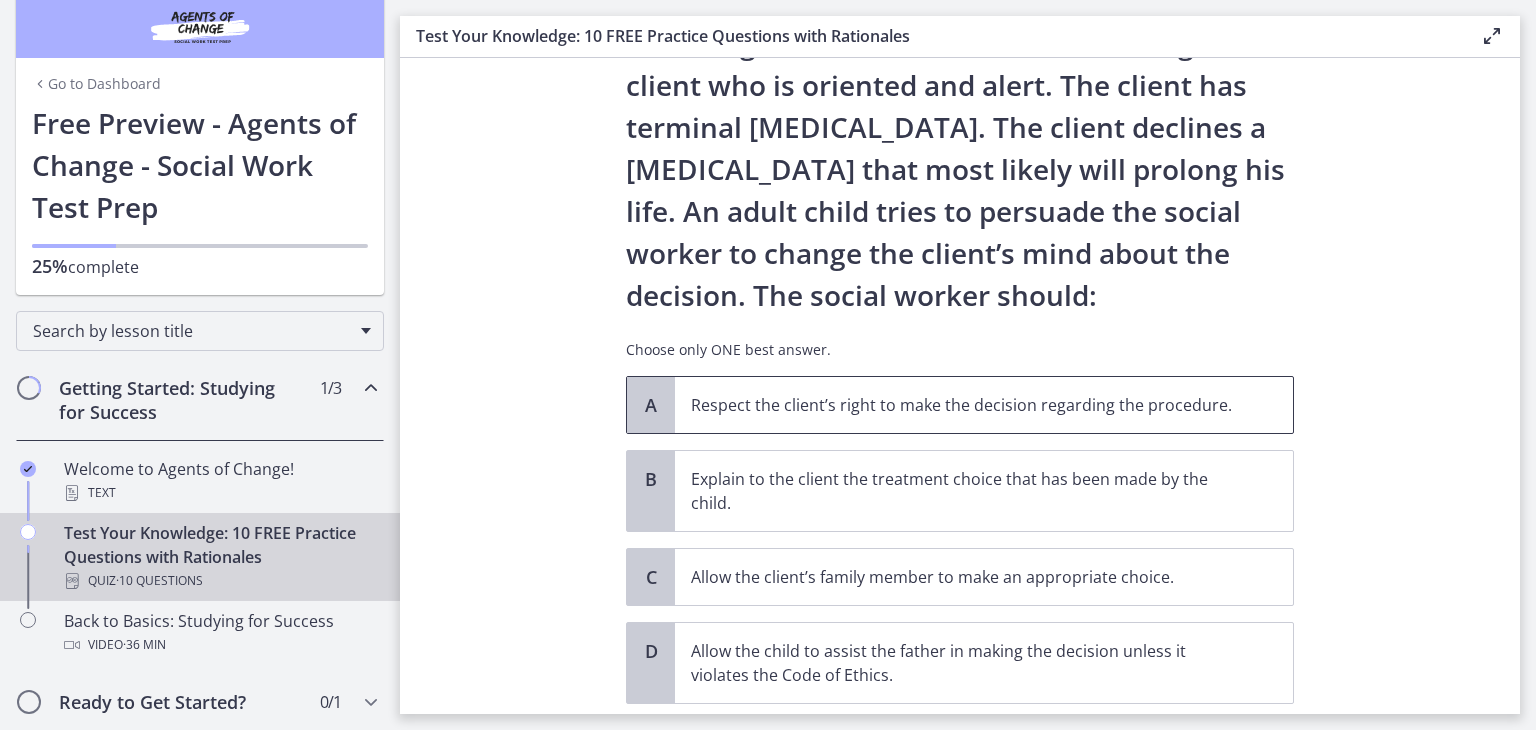 click on "Respect the client’s right to make the decision regarding the procedure." at bounding box center (964, 405) 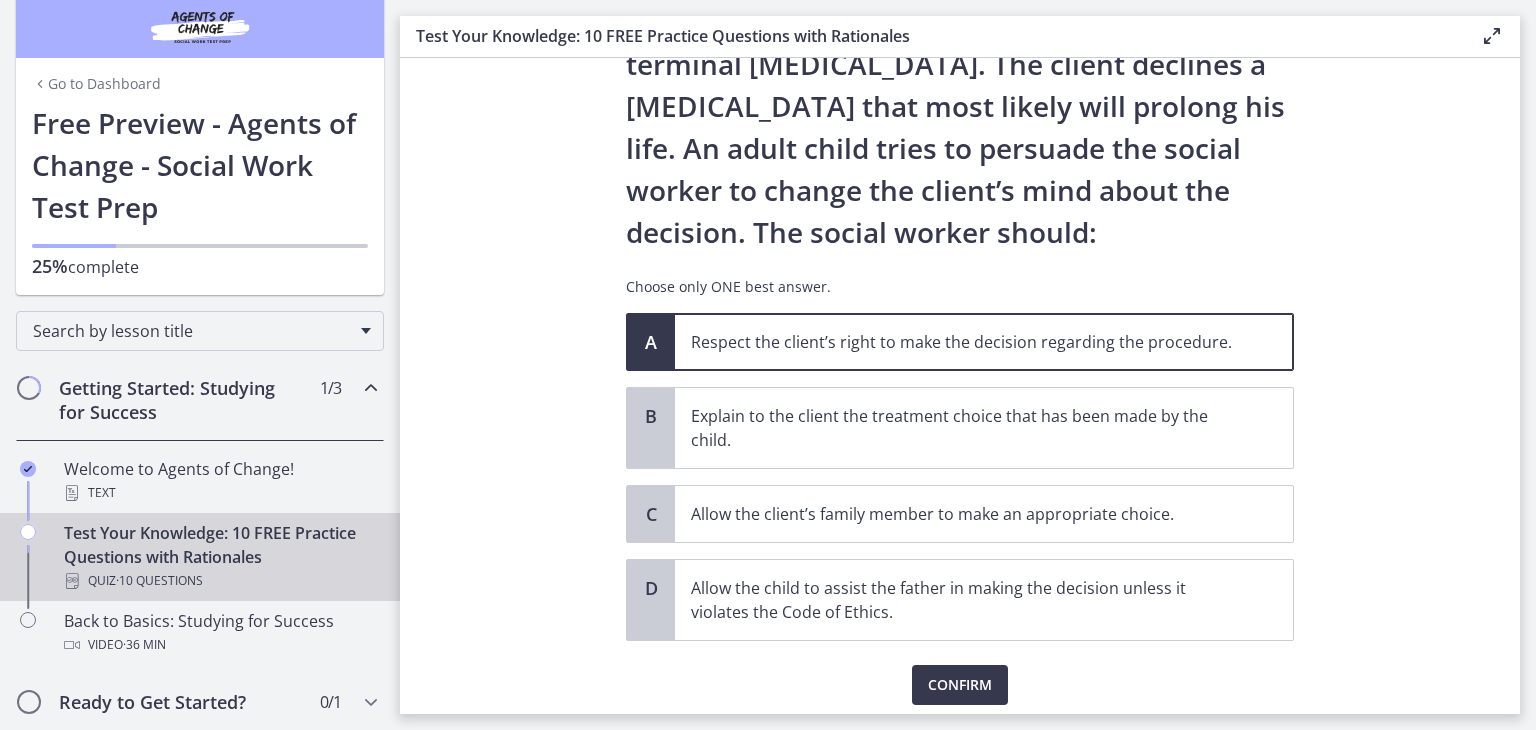 scroll, scrollTop: 232, scrollLeft: 0, axis: vertical 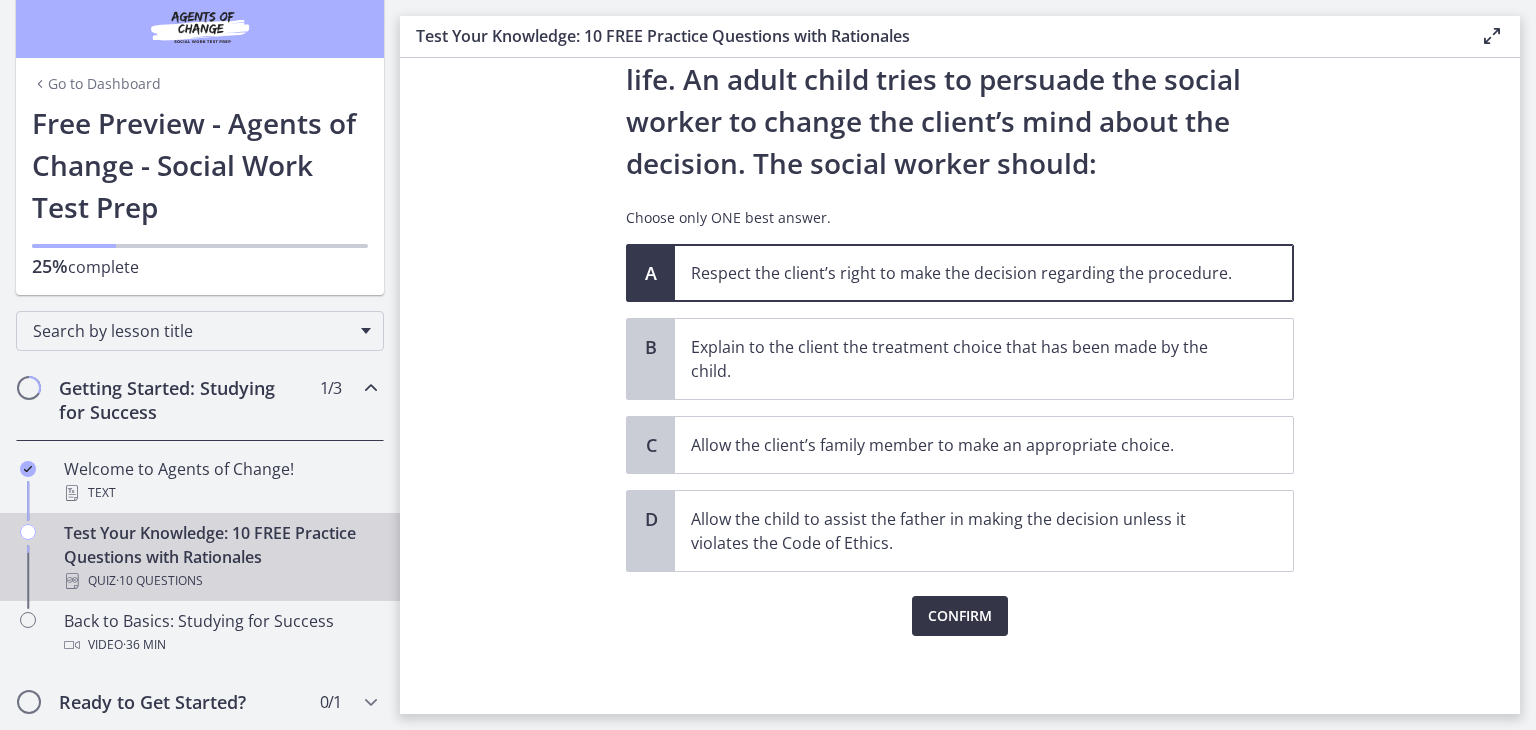 click on "Confirm" at bounding box center (960, 616) 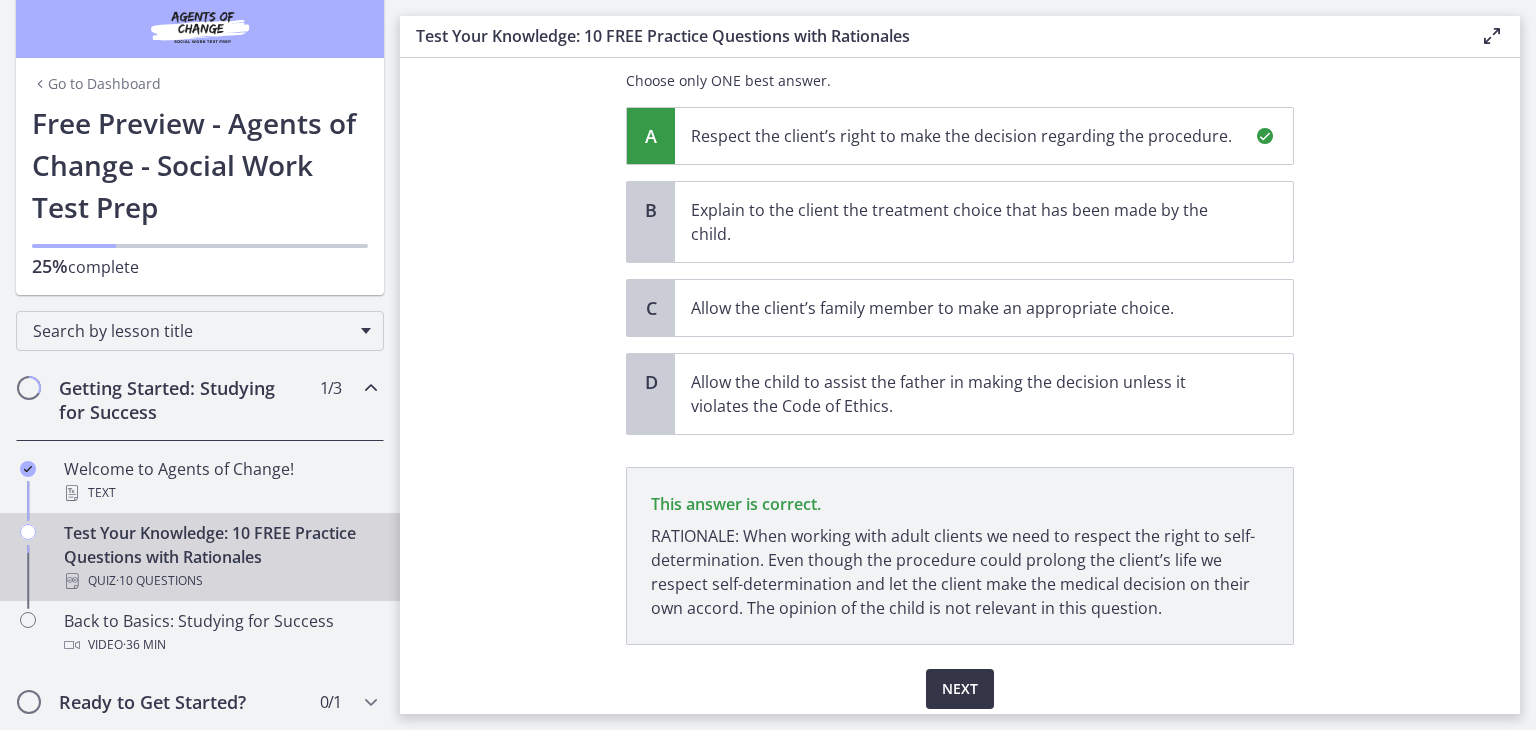 scroll, scrollTop: 442, scrollLeft: 0, axis: vertical 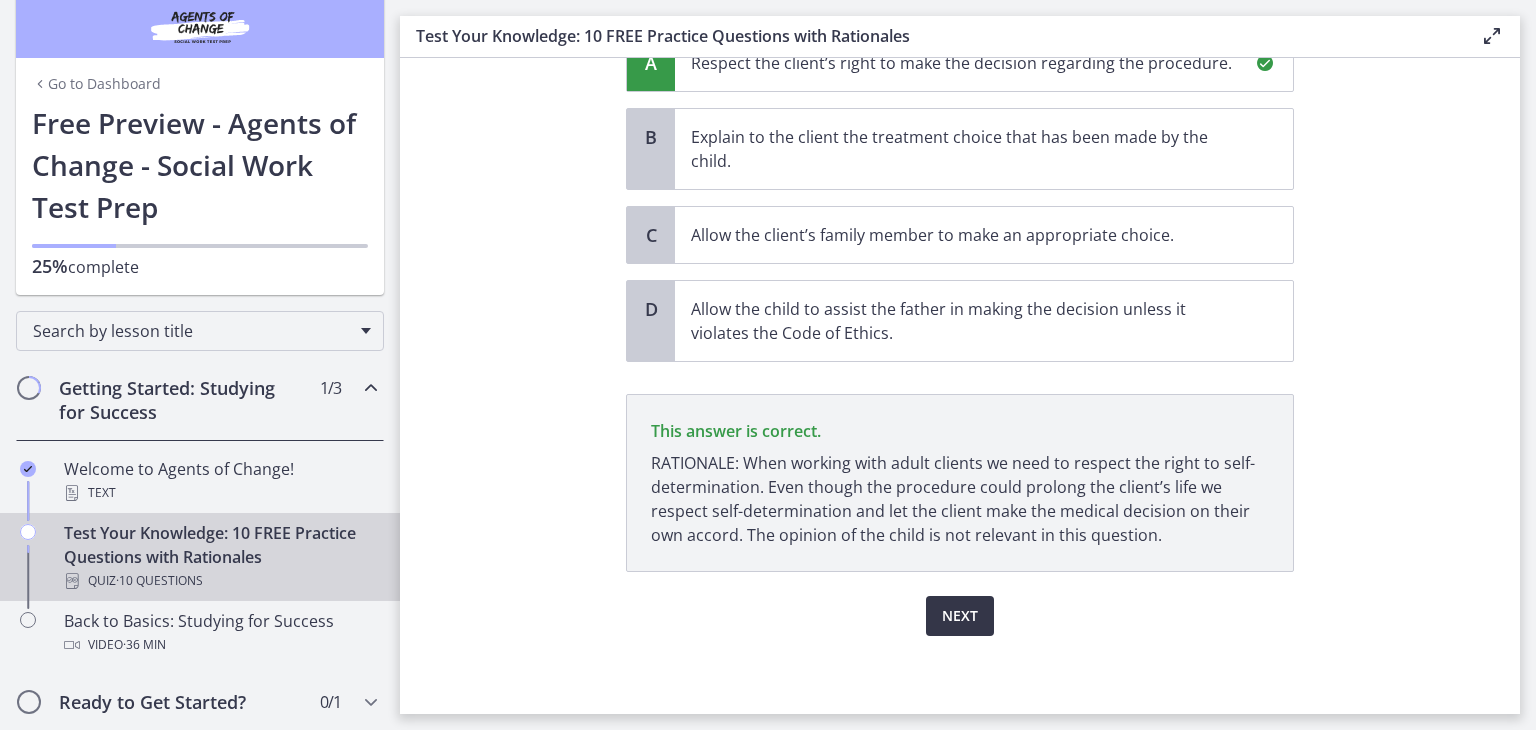 click on "Next" at bounding box center (960, 616) 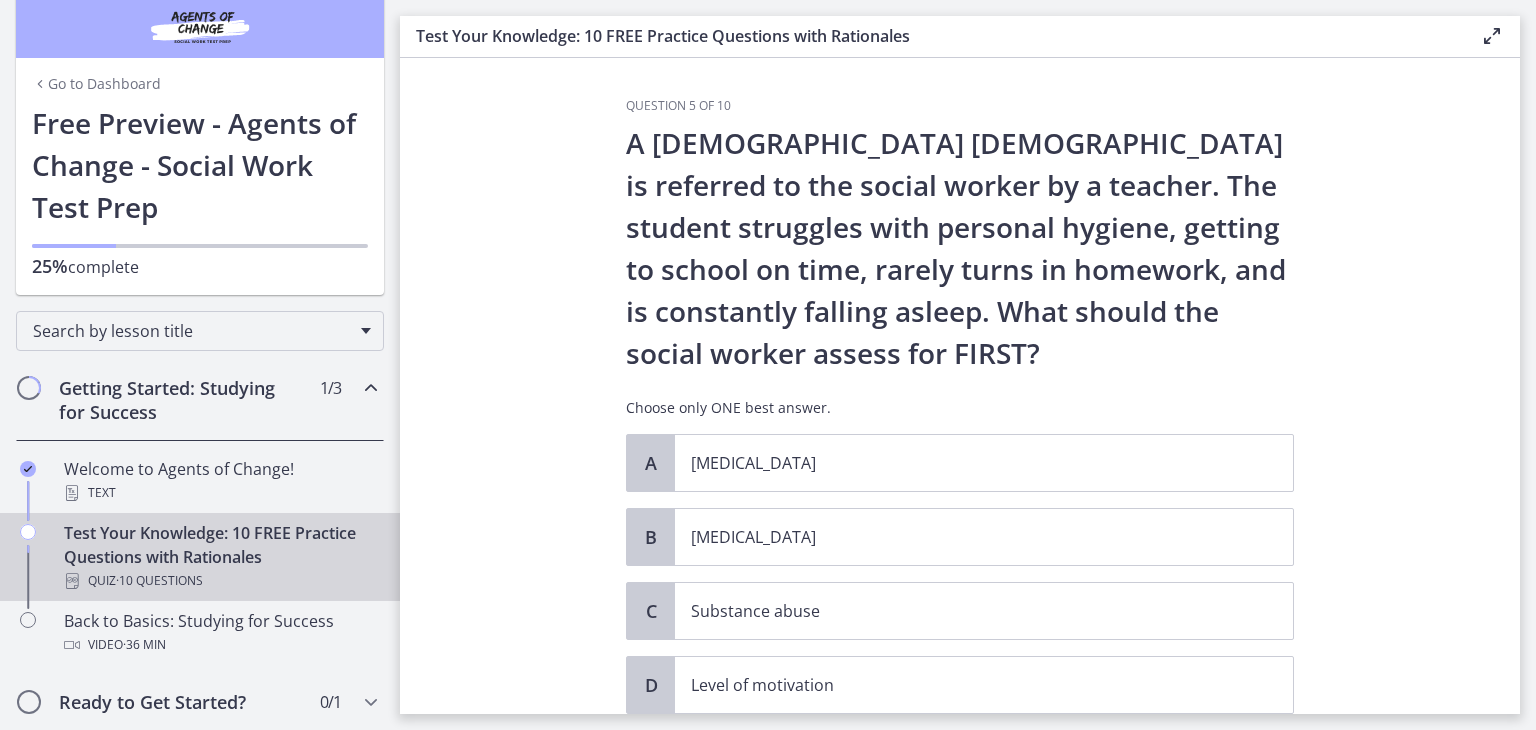 scroll, scrollTop: 100, scrollLeft: 0, axis: vertical 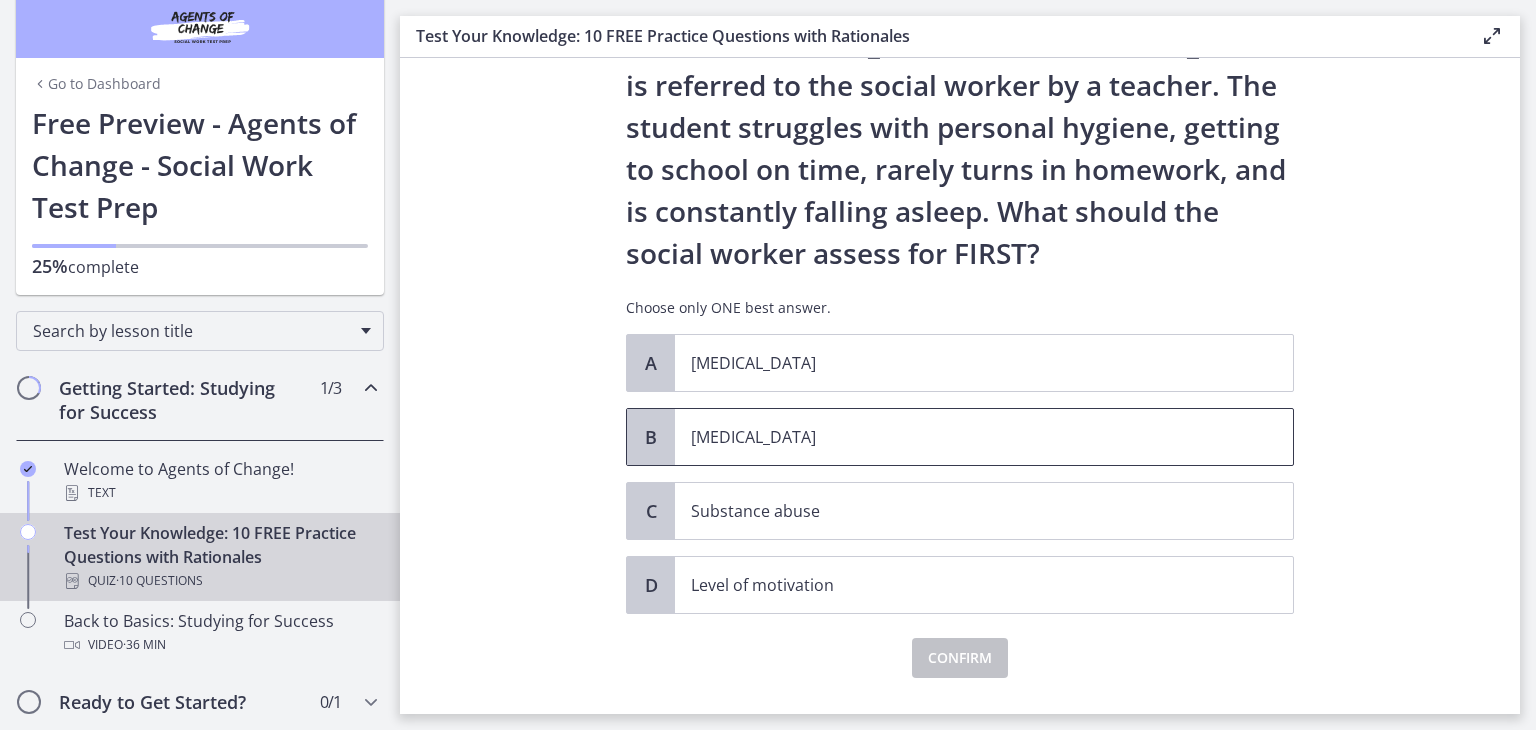 click on "Child neglect" at bounding box center [964, 437] 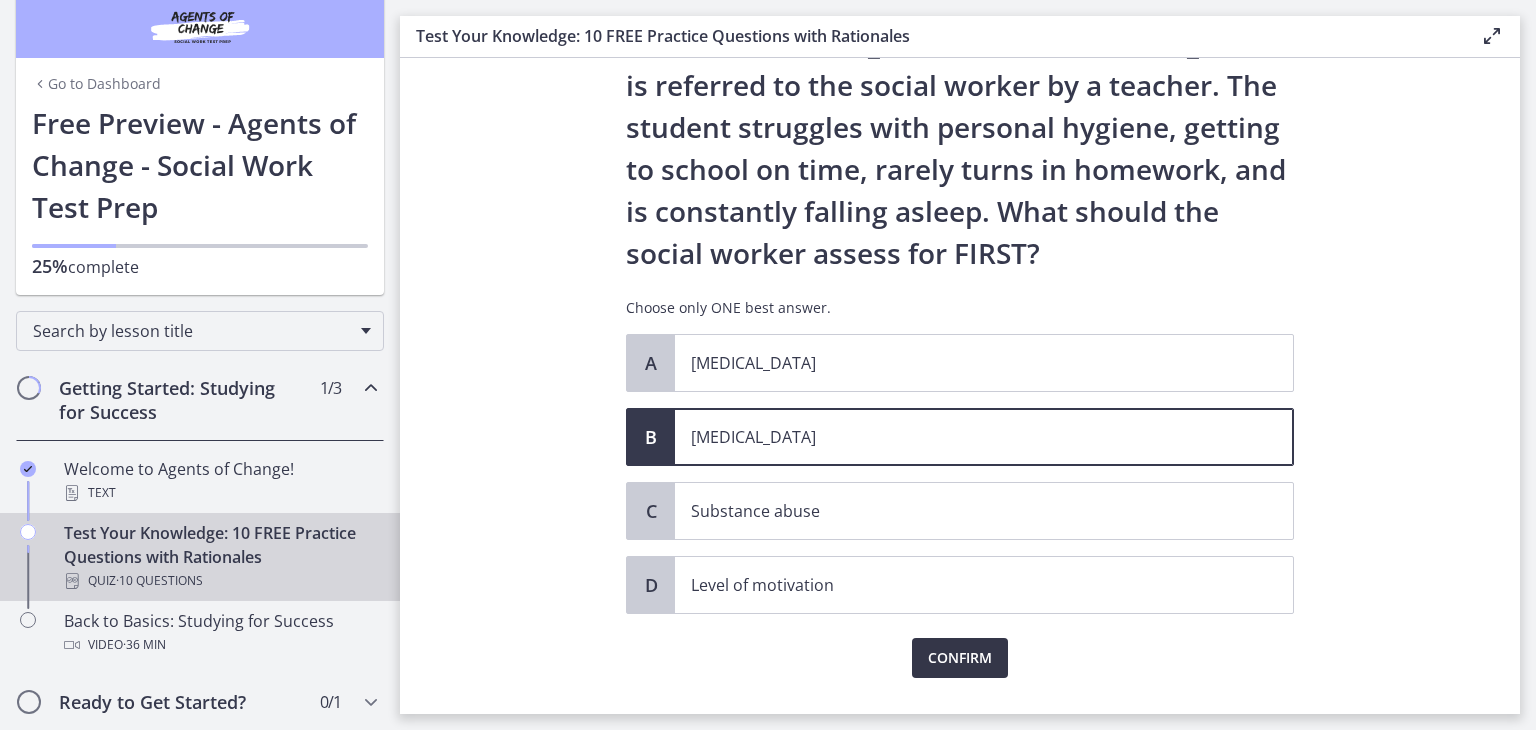 click on "Confirm" at bounding box center [960, 658] 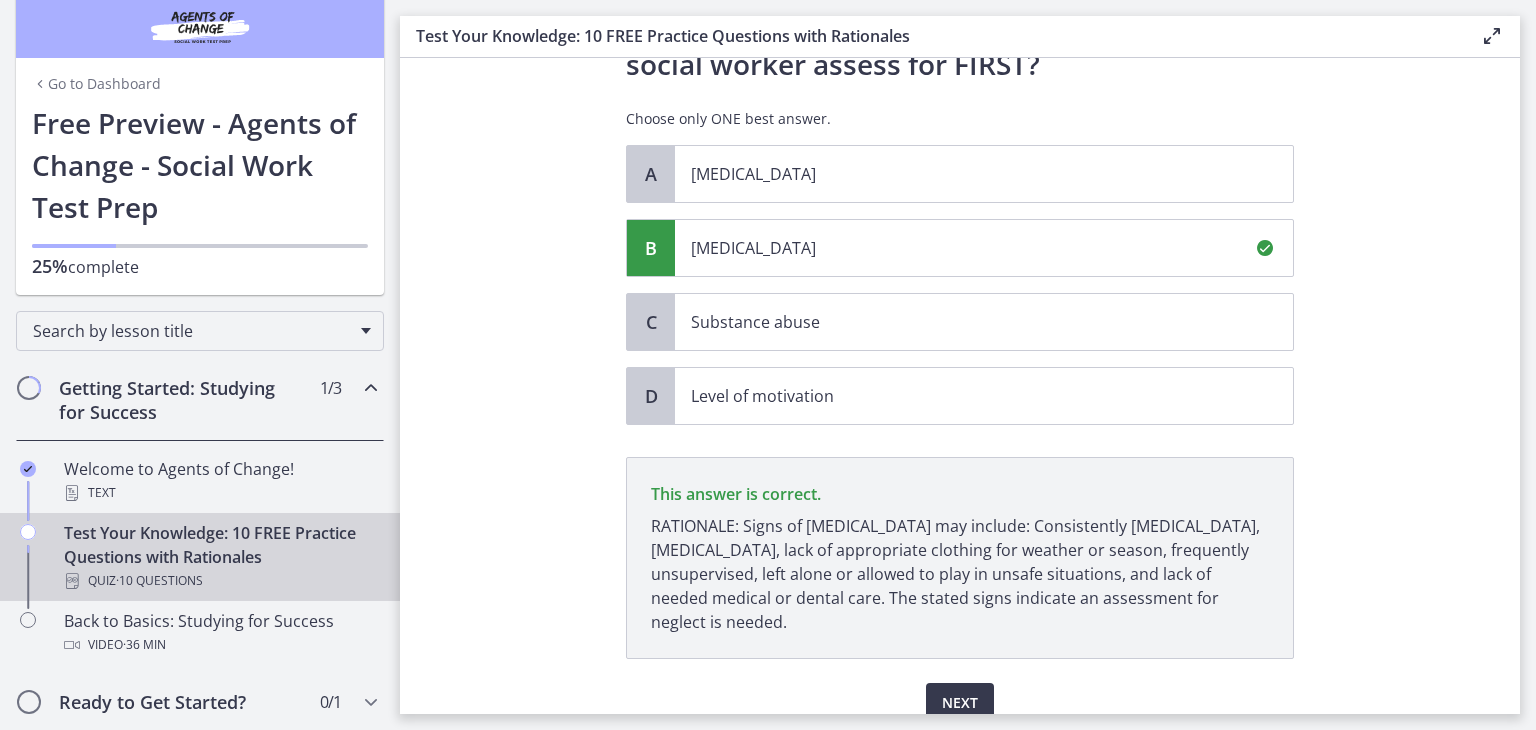 scroll, scrollTop: 376, scrollLeft: 0, axis: vertical 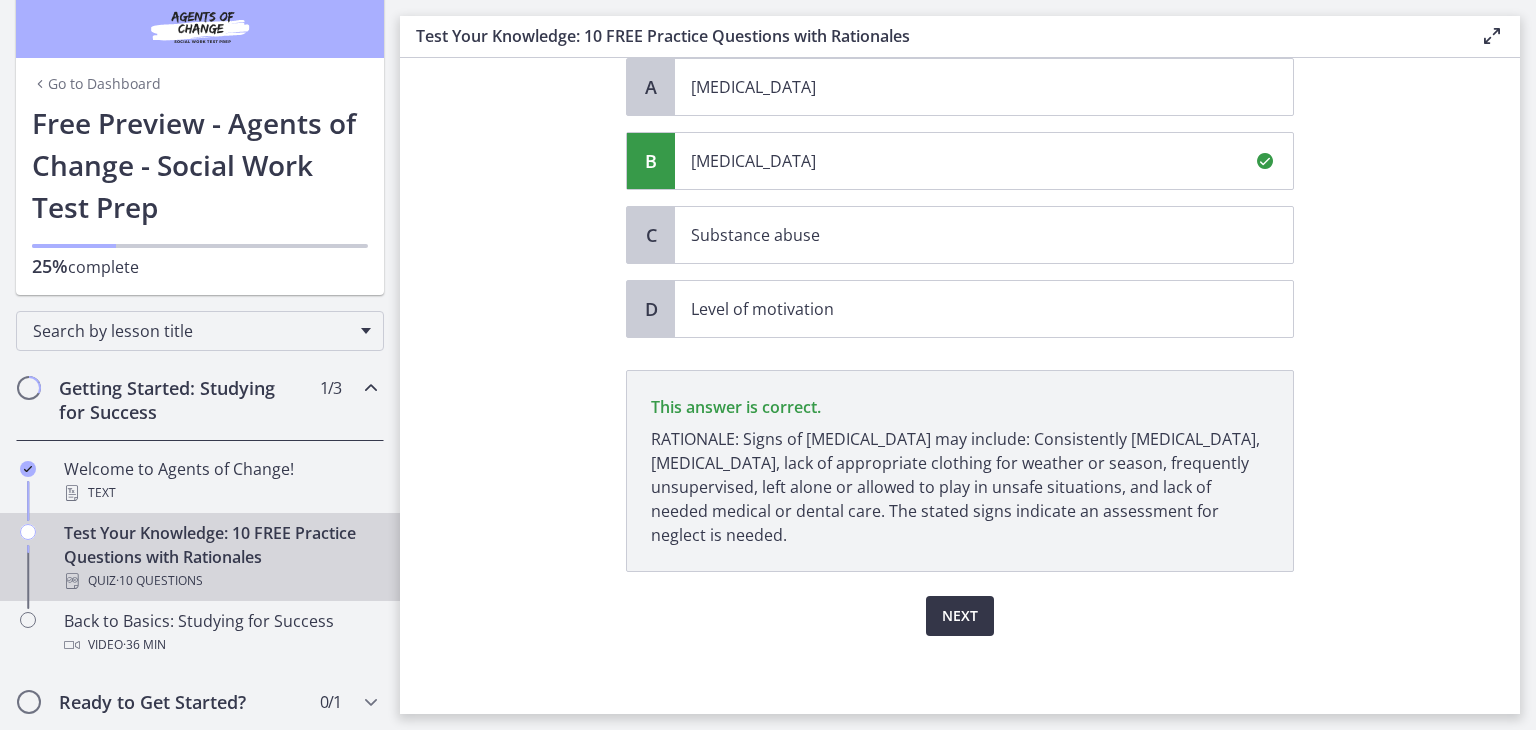 click on "Next" at bounding box center (960, 616) 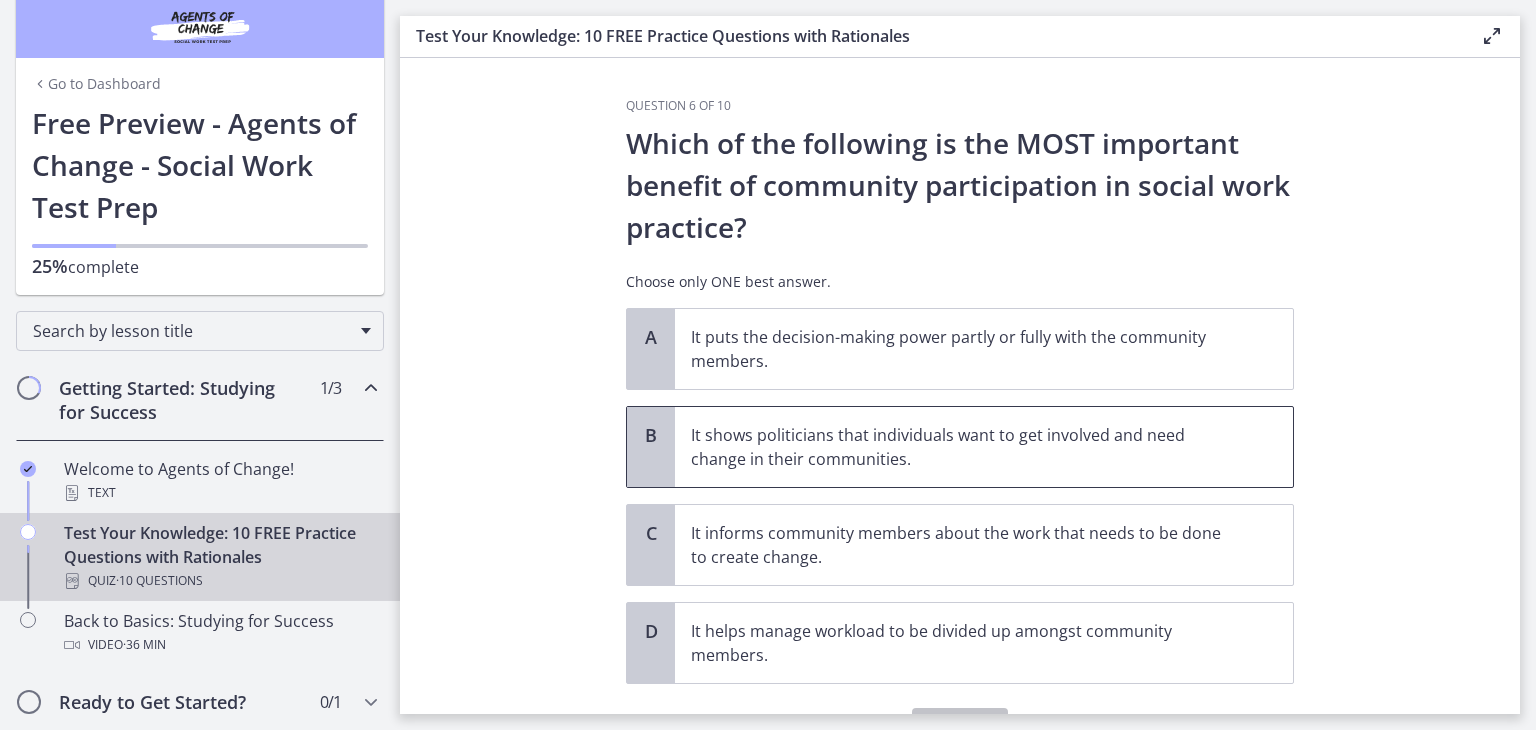 scroll, scrollTop: 100, scrollLeft: 0, axis: vertical 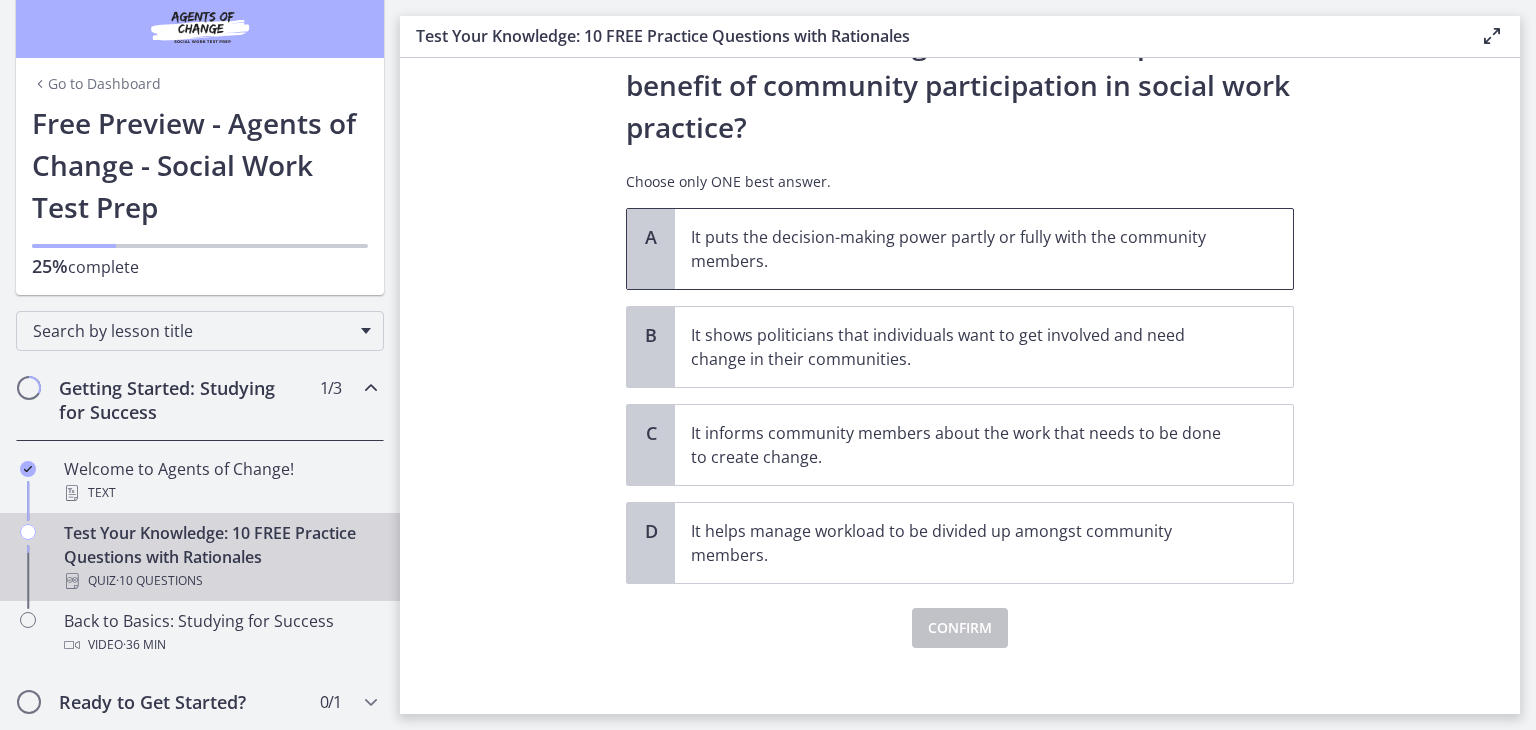 click on "It puts the decision-making power partly or fully with the community members." at bounding box center (964, 249) 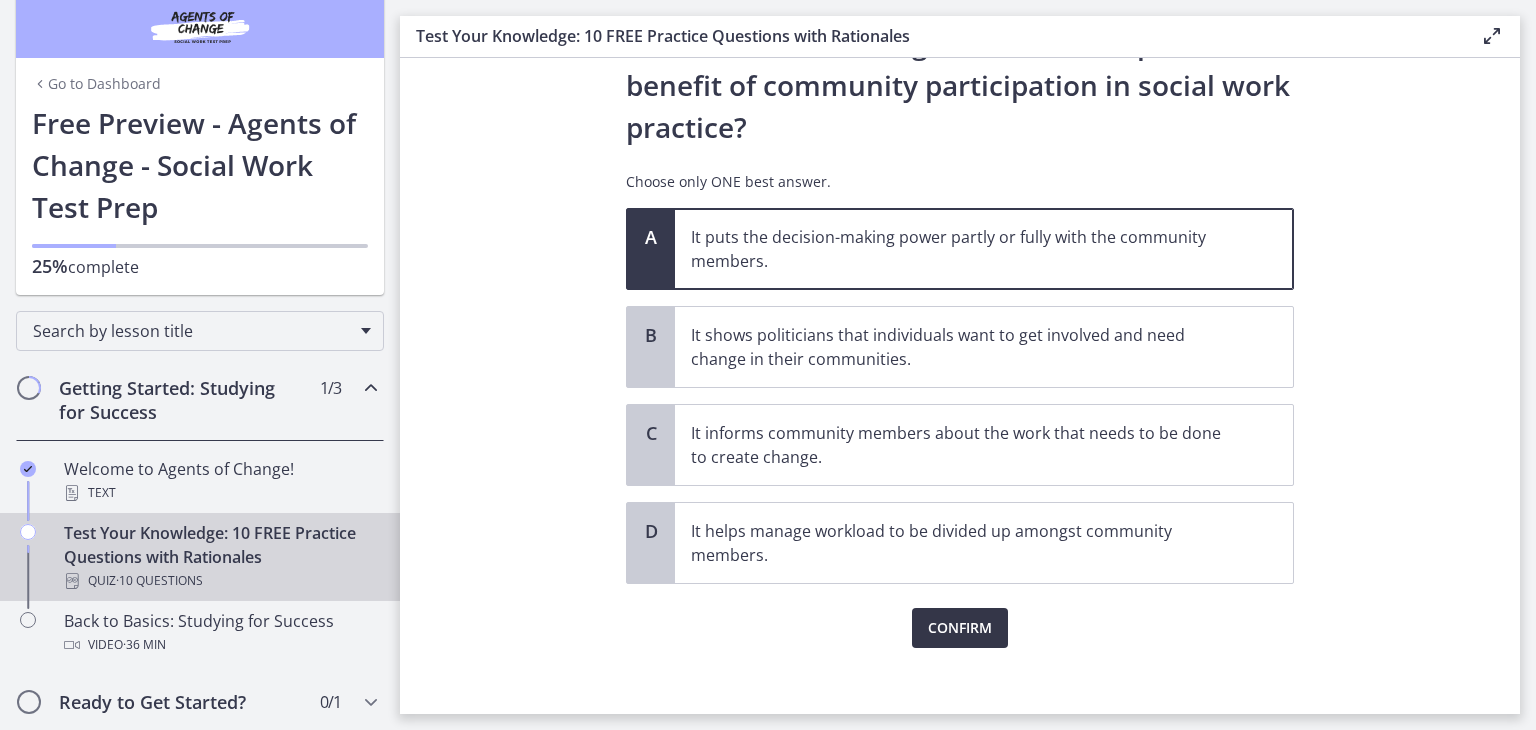 click on "Confirm" at bounding box center (960, 628) 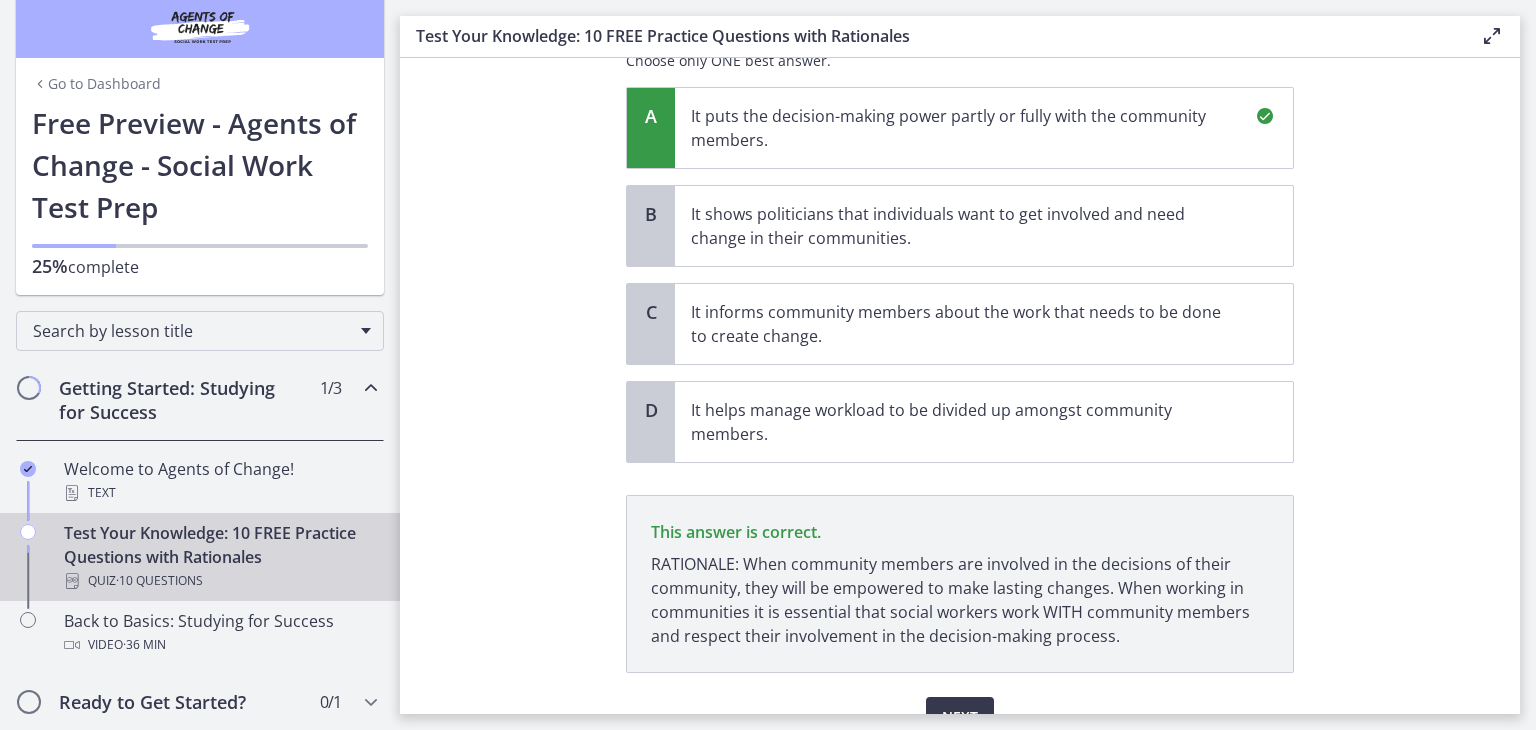 scroll, scrollTop: 322, scrollLeft: 0, axis: vertical 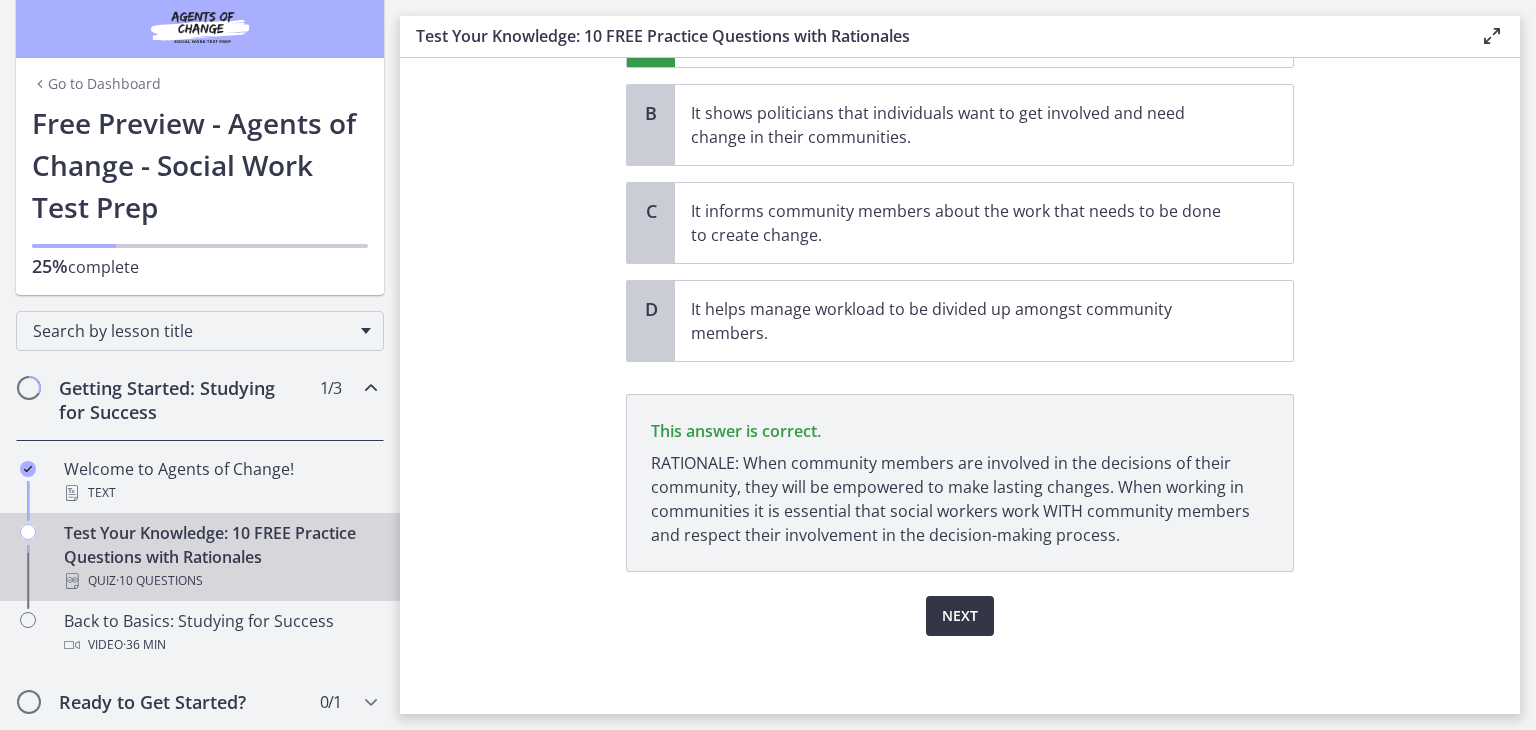 click on "Next" at bounding box center (960, 616) 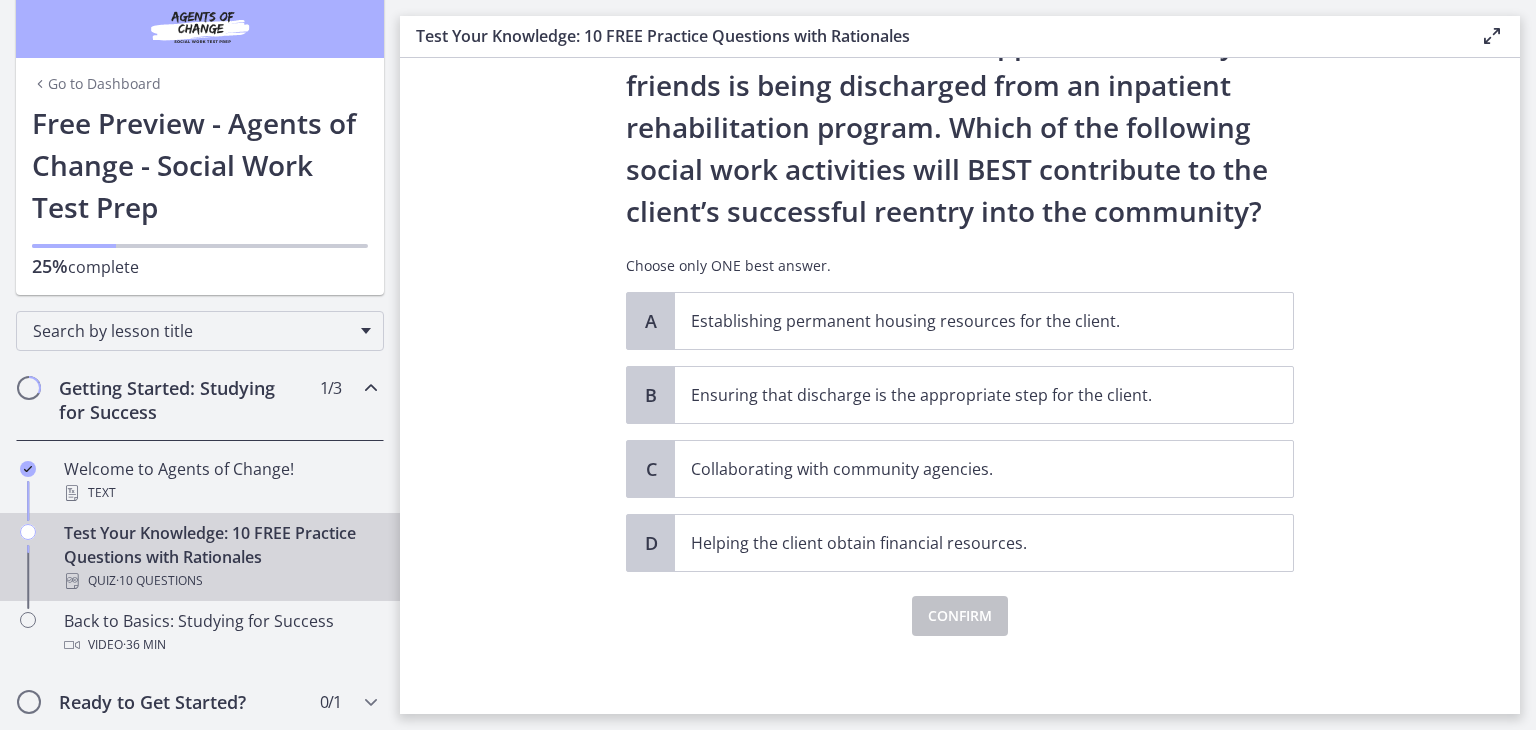 scroll, scrollTop: 0, scrollLeft: 0, axis: both 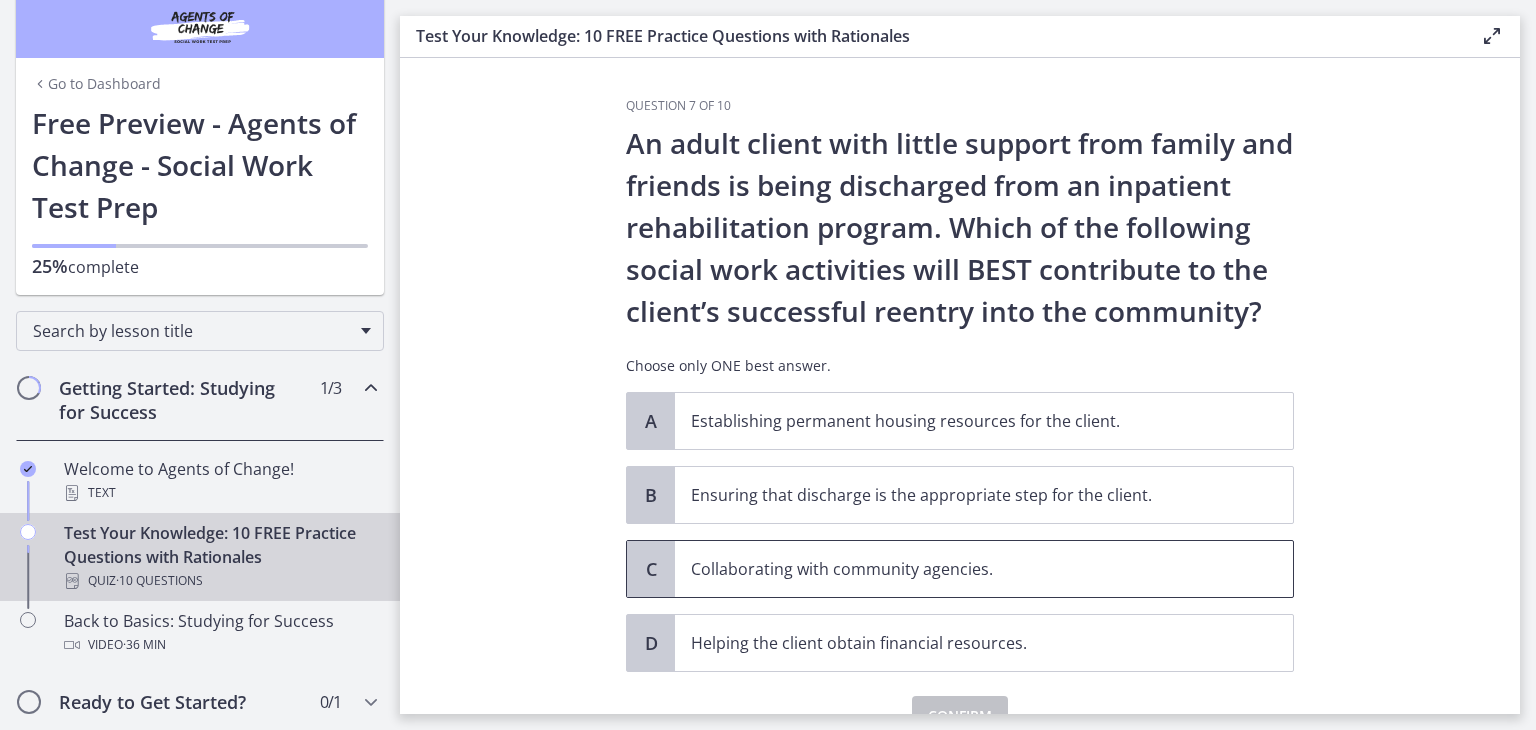 click on "Collaborating with community agencies." at bounding box center (964, 569) 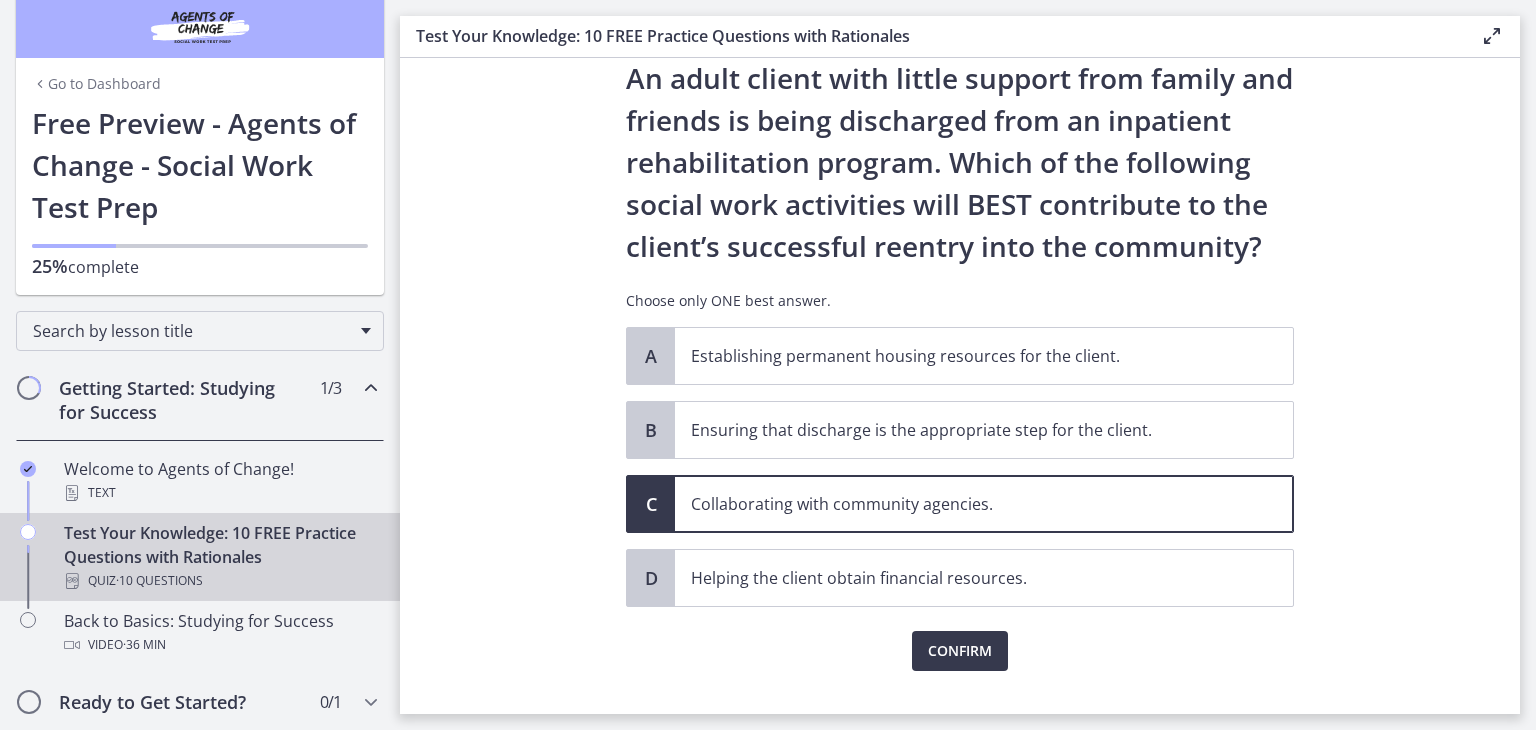 scroll, scrollTop: 100, scrollLeft: 0, axis: vertical 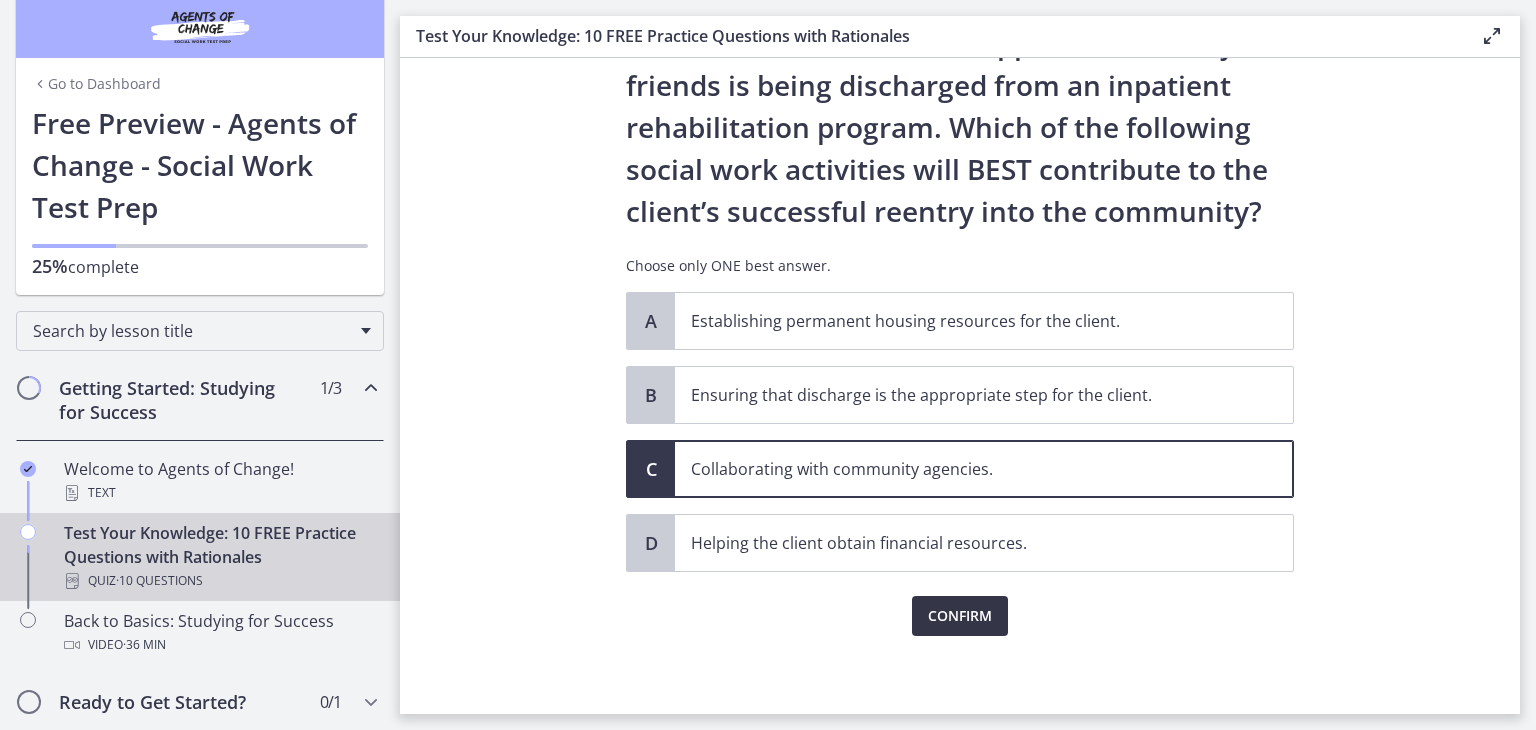 click on "Confirm" at bounding box center (960, 616) 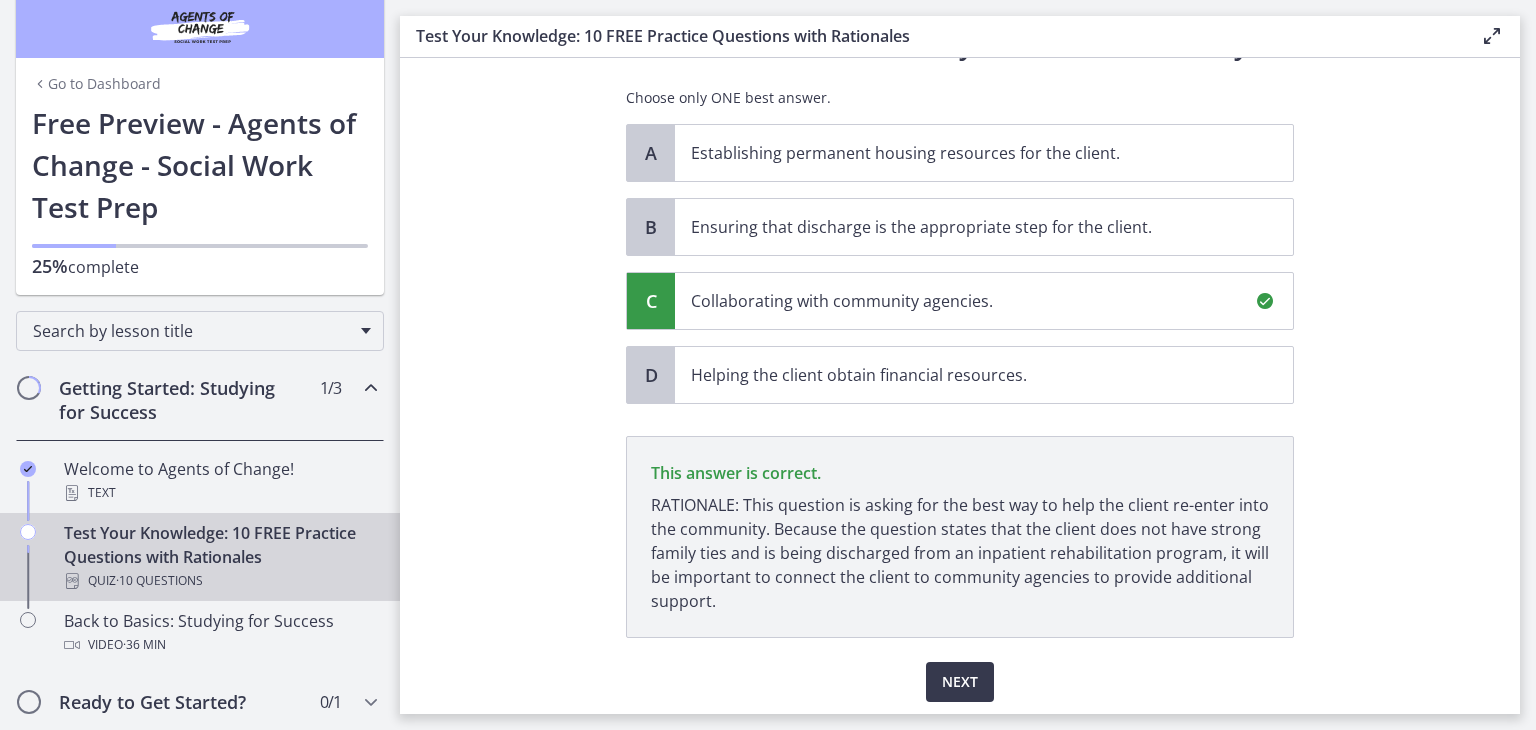 scroll, scrollTop: 234, scrollLeft: 0, axis: vertical 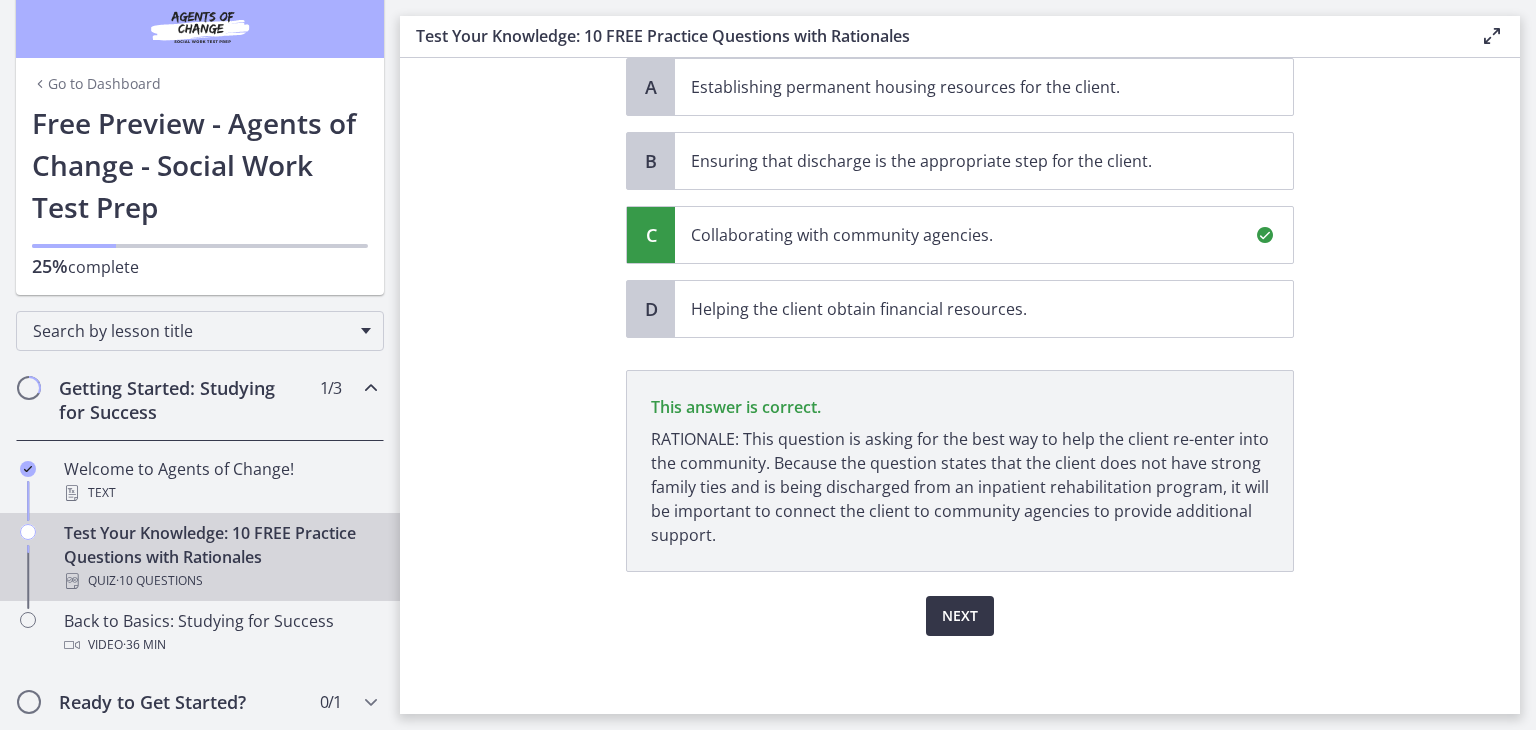 click on "Next" at bounding box center (960, 616) 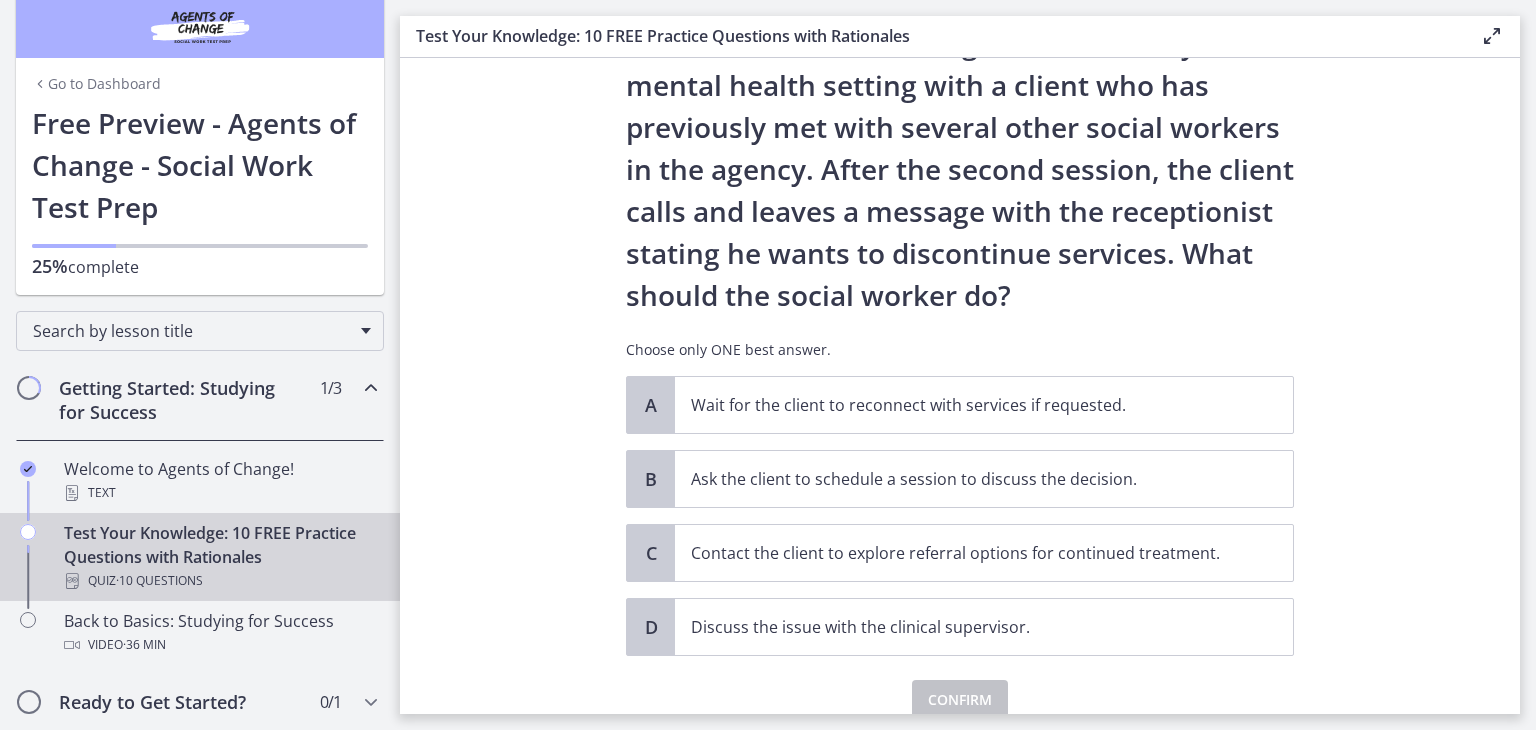 scroll, scrollTop: 184, scrollLeft: 0, axis: vertical 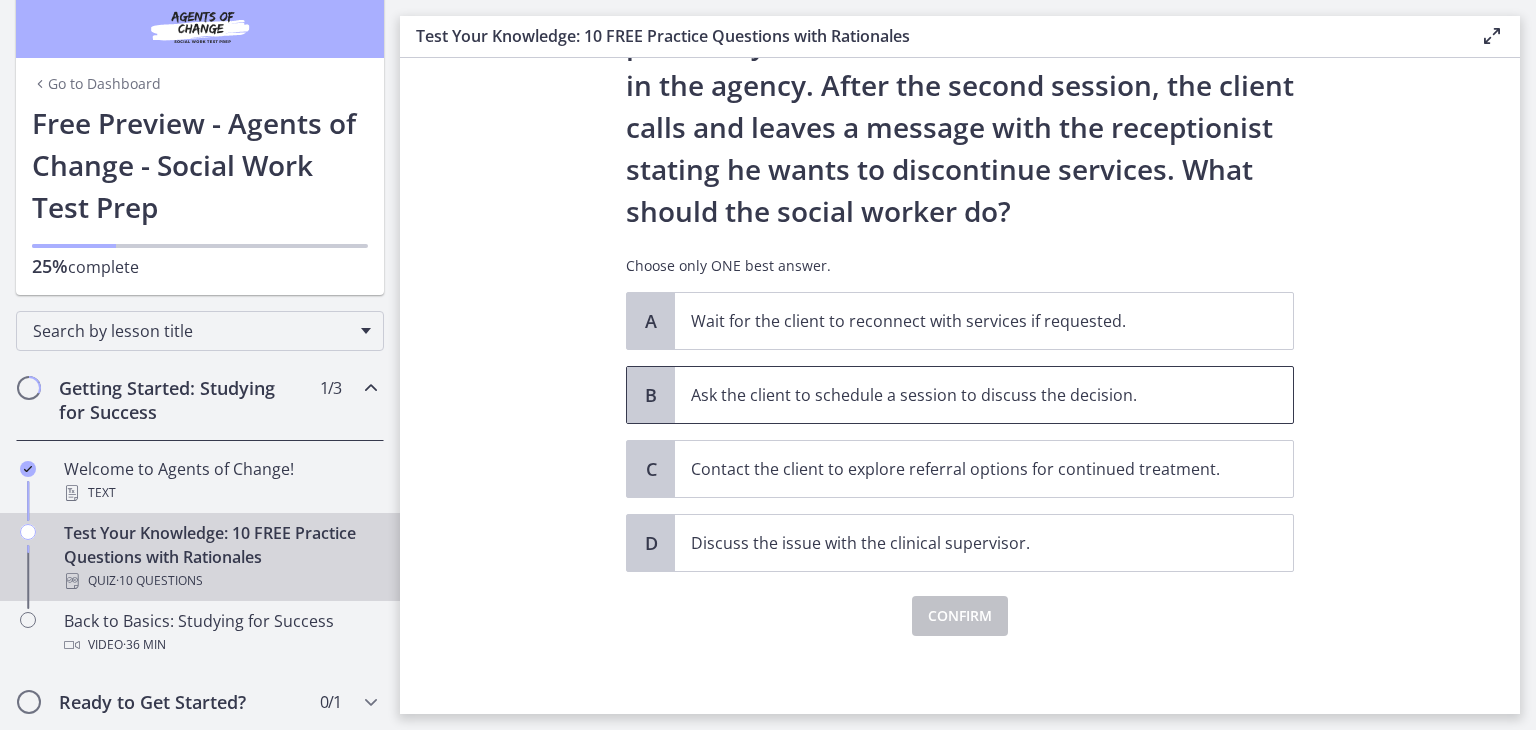 click on "Ask the client to schedule a session to discuss the decision." at bounding box center [964, 395] 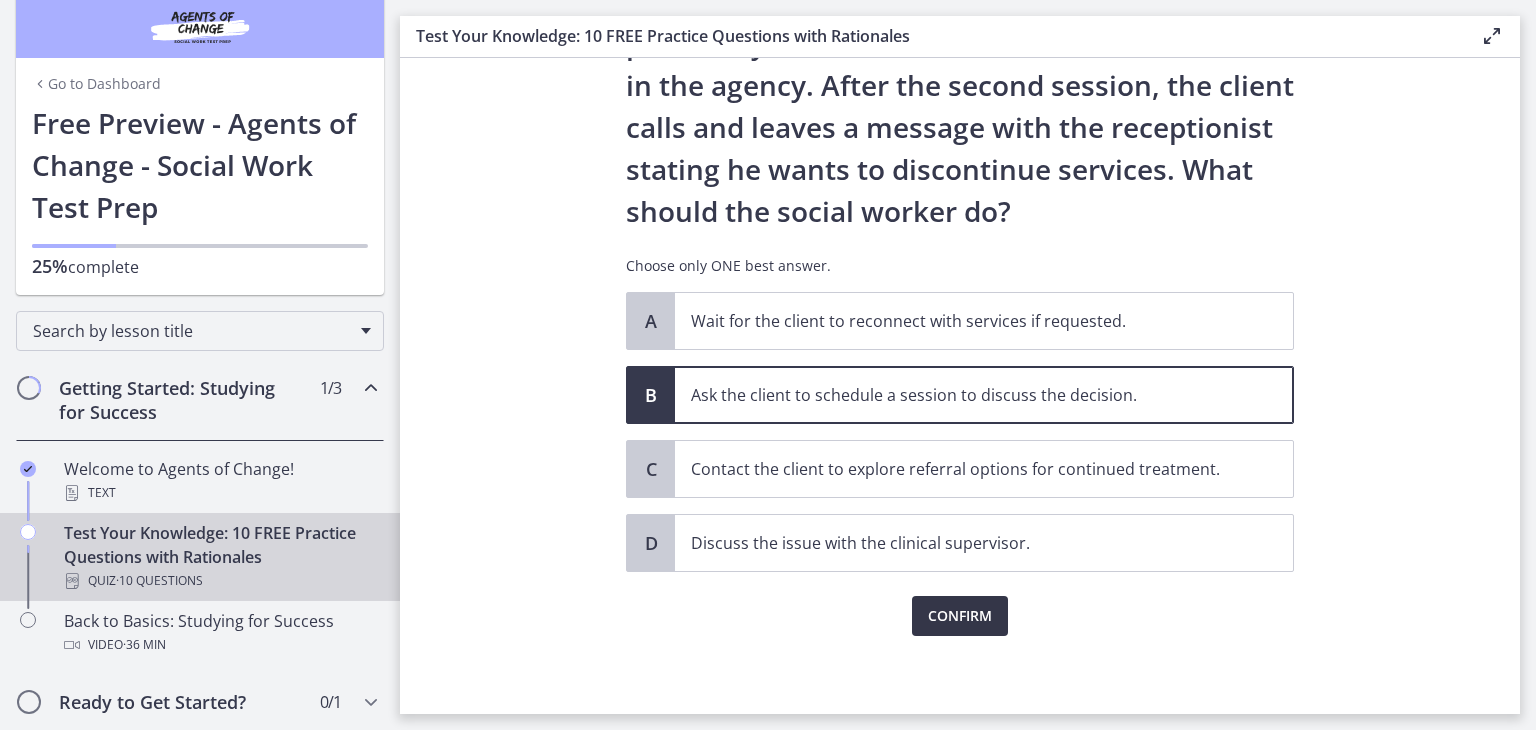 click on "Confirm" at bounding box center (960, 616) 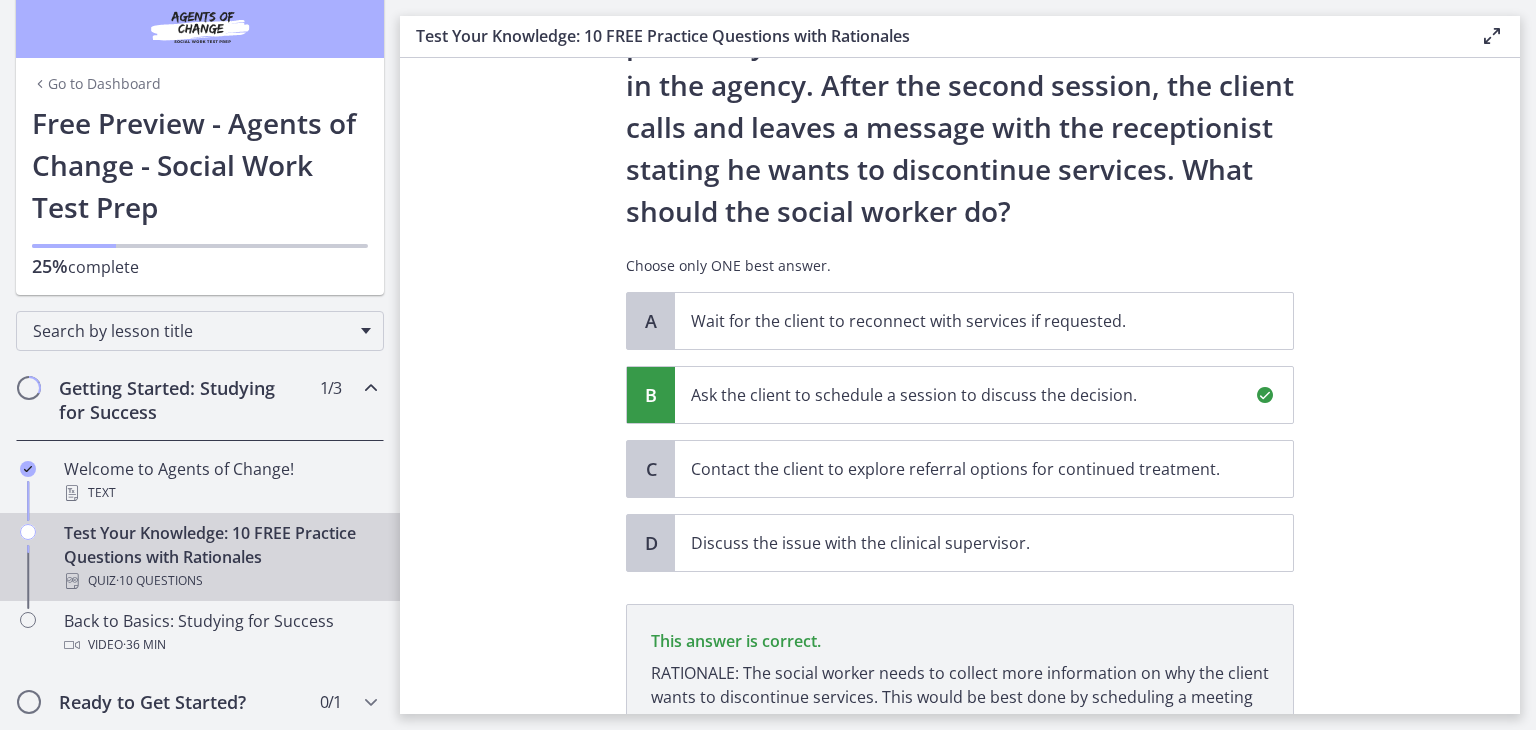 scroll, scrollTop: 418, scrollLeft: 0, axis: vertical 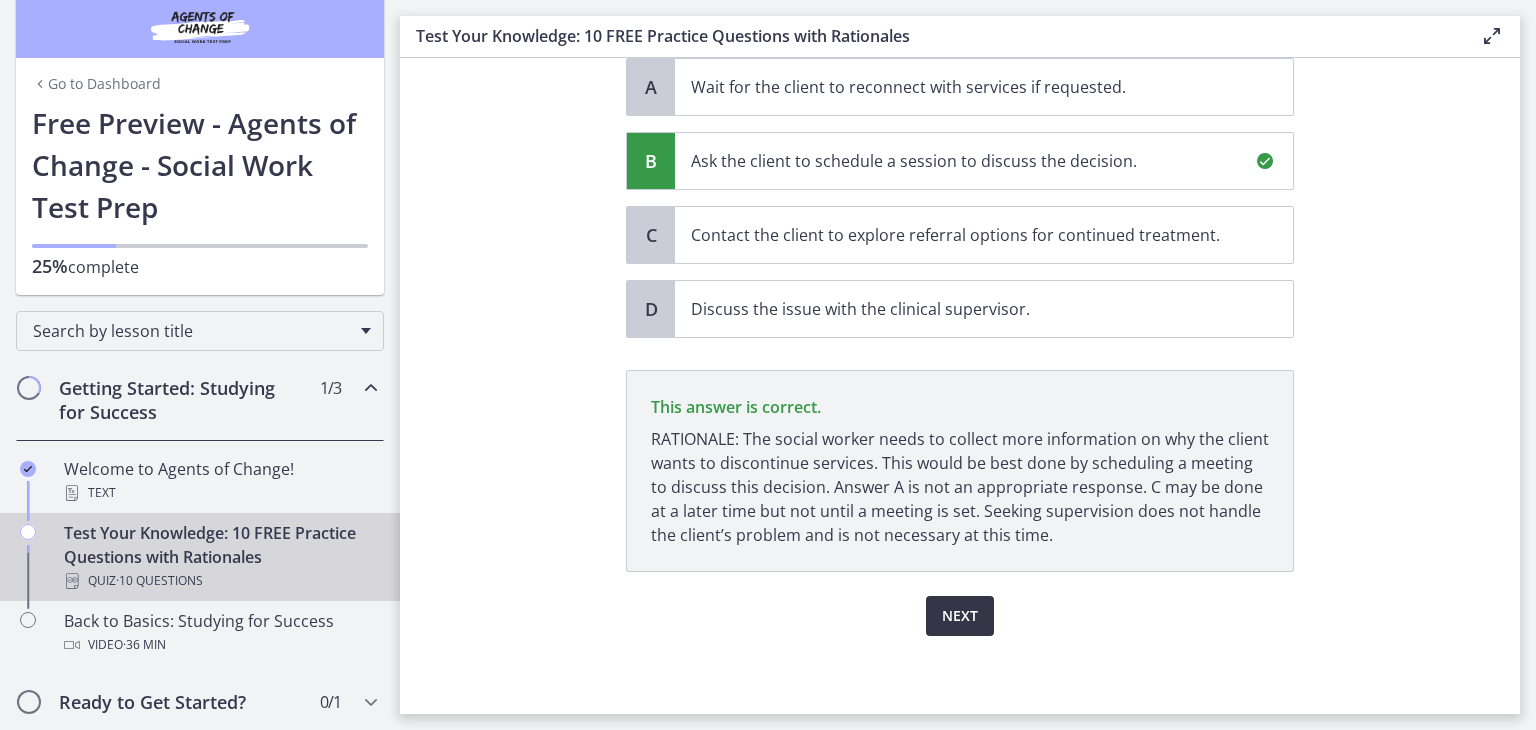 click on "Next" at bounding box center [960, 616] 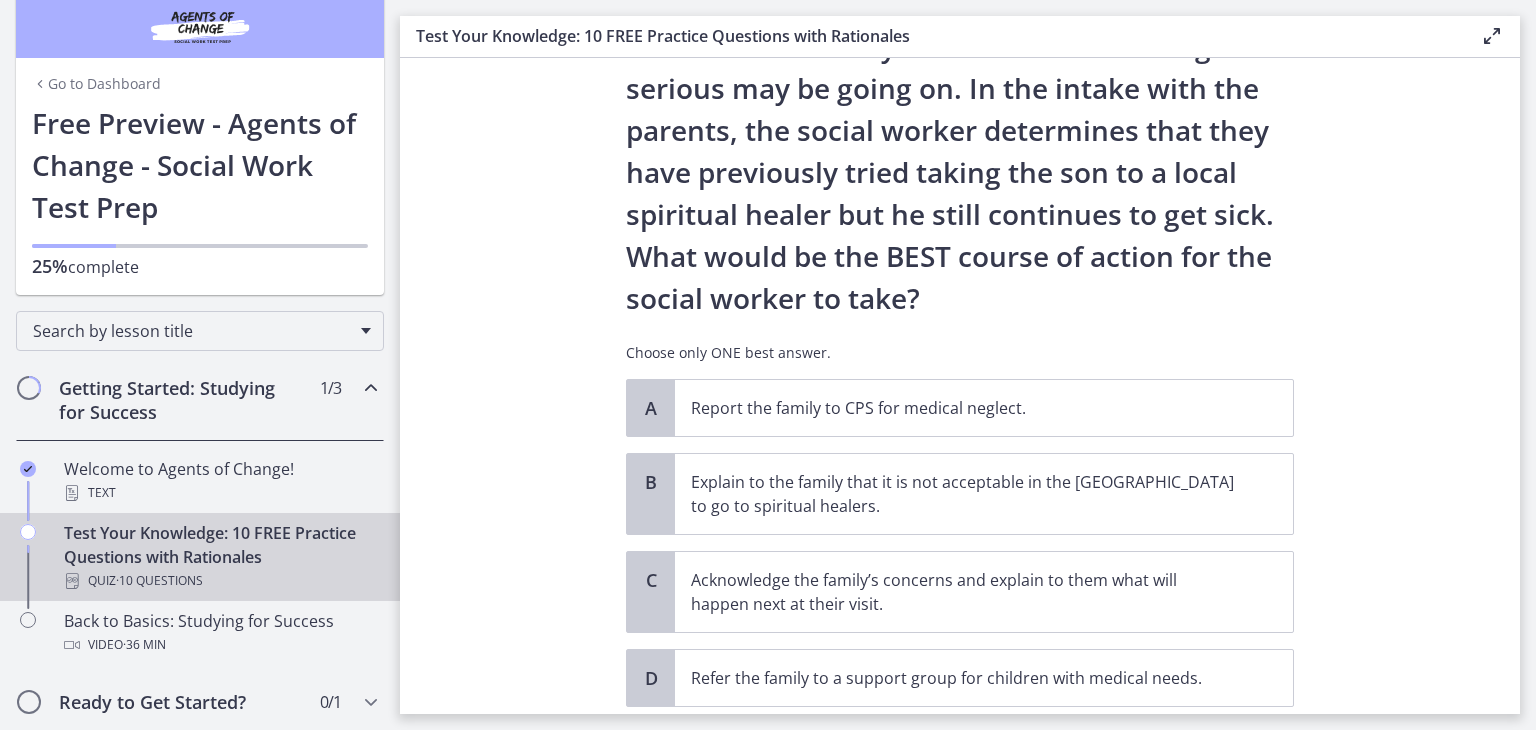 scroll, scrollTop: 300, scrollLeft: 0, axis: vertical 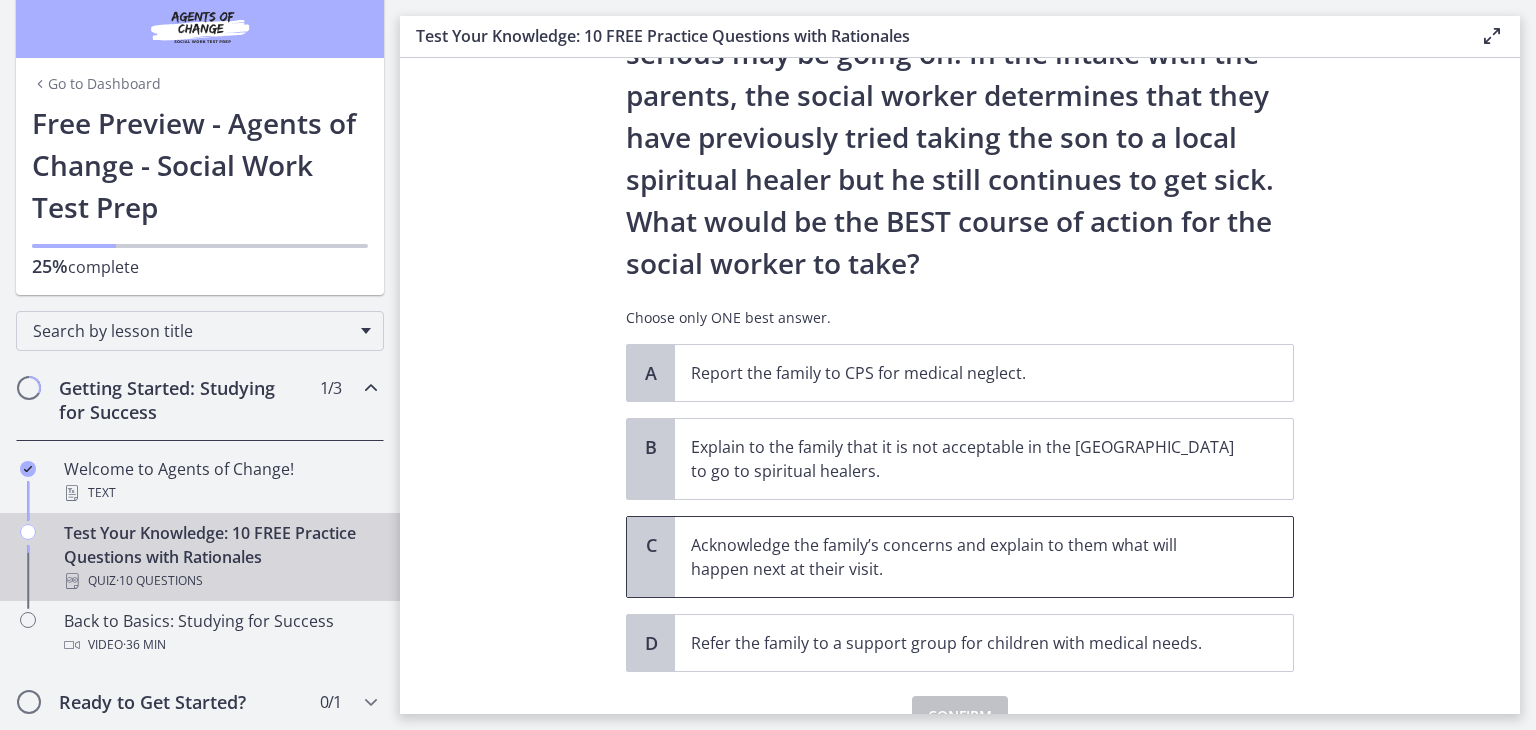 click on "Acknowledge the family’s concerns and explain to them what will happen next at their visit." at bounding box center (964, 557) 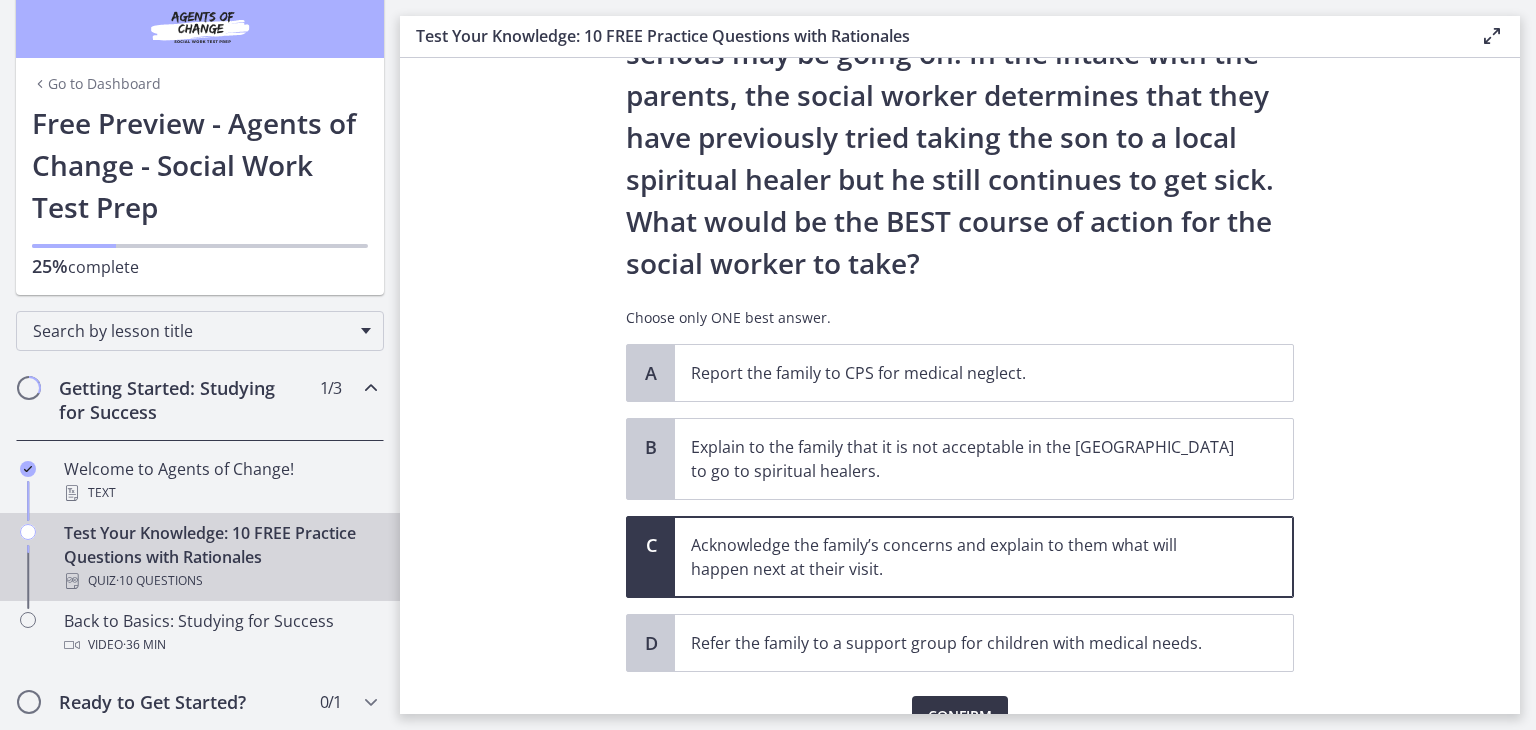 click on "Confirm" at bounding box center (960, 716) 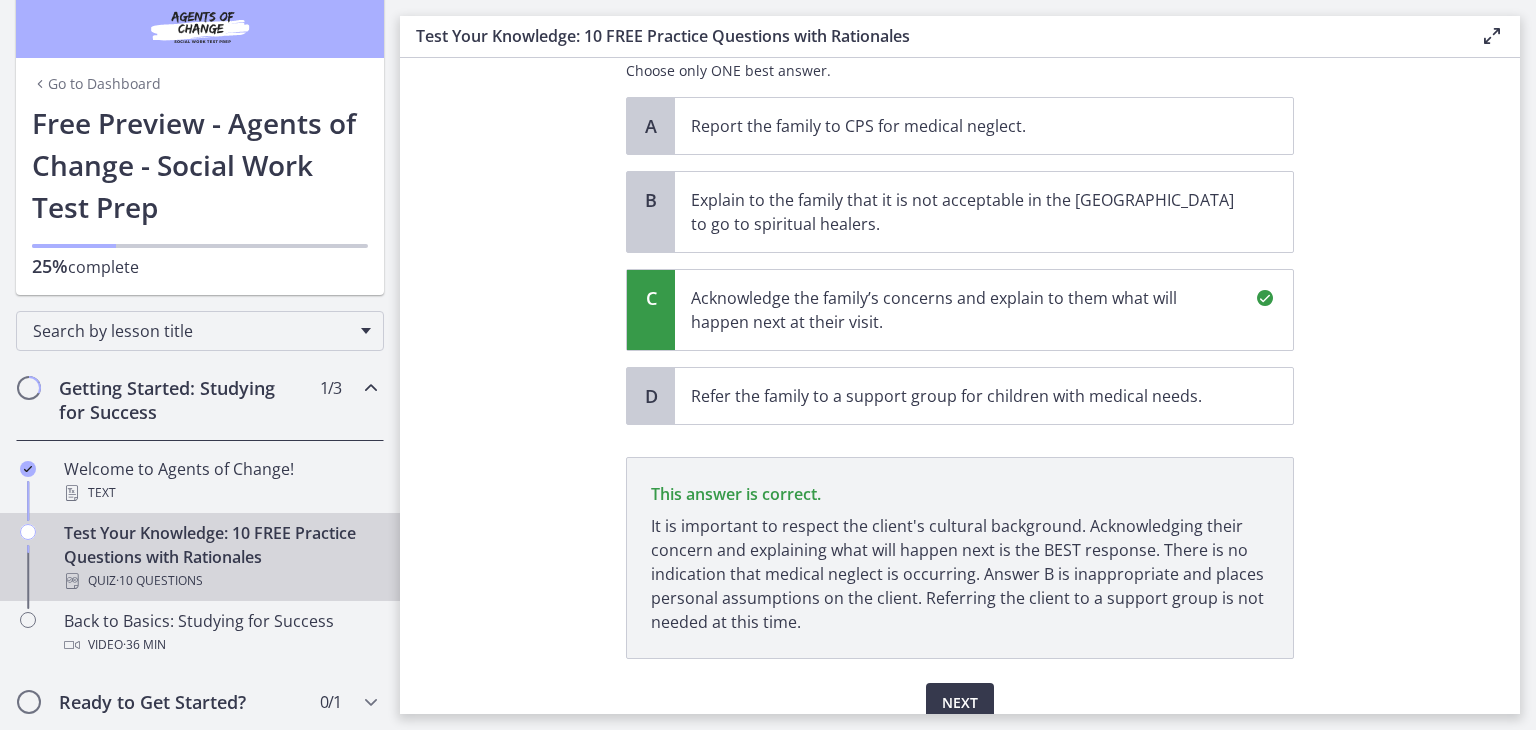 scroll, scrollTop: 634, scrollLeft: 0, axis: vertical 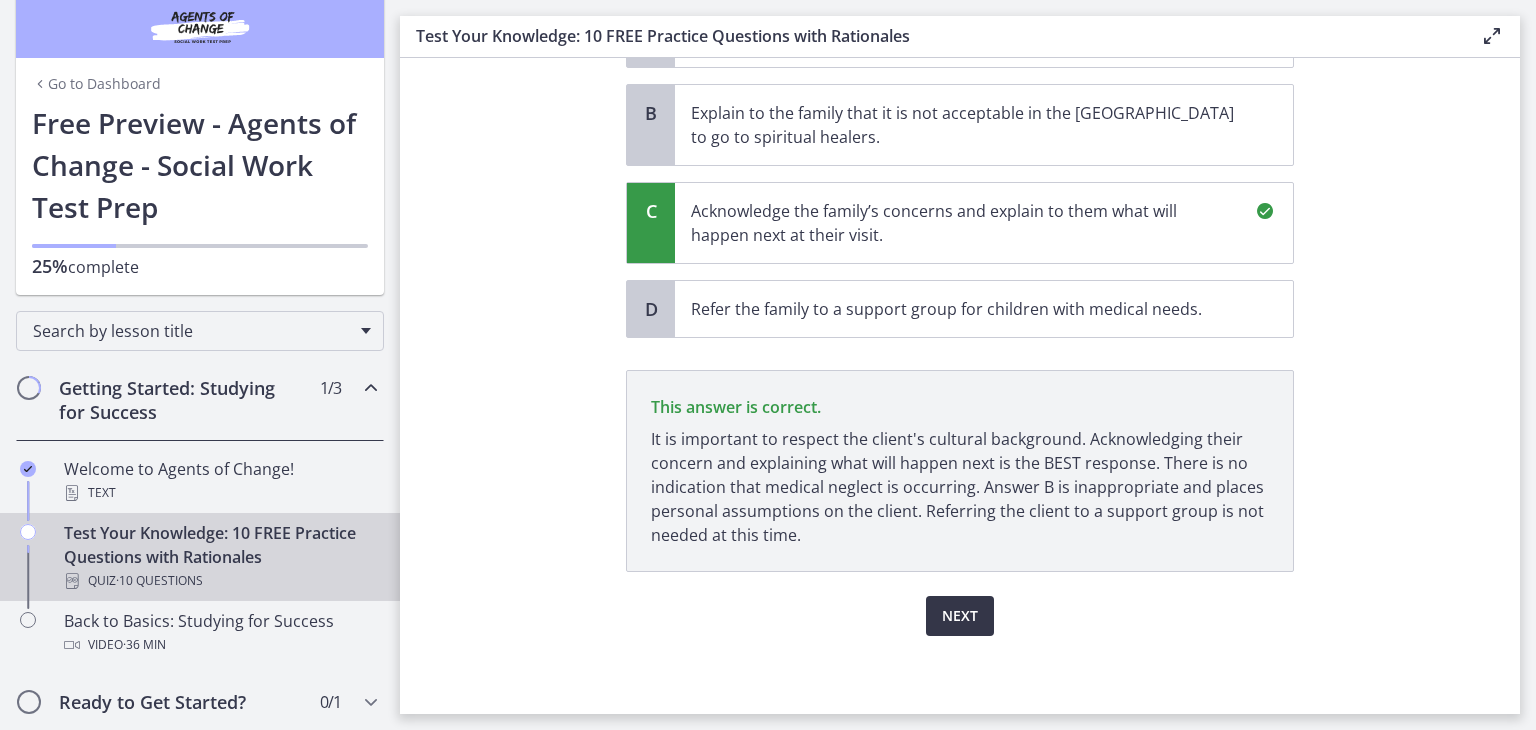 click on "Next" at bounding box center (960, 616) 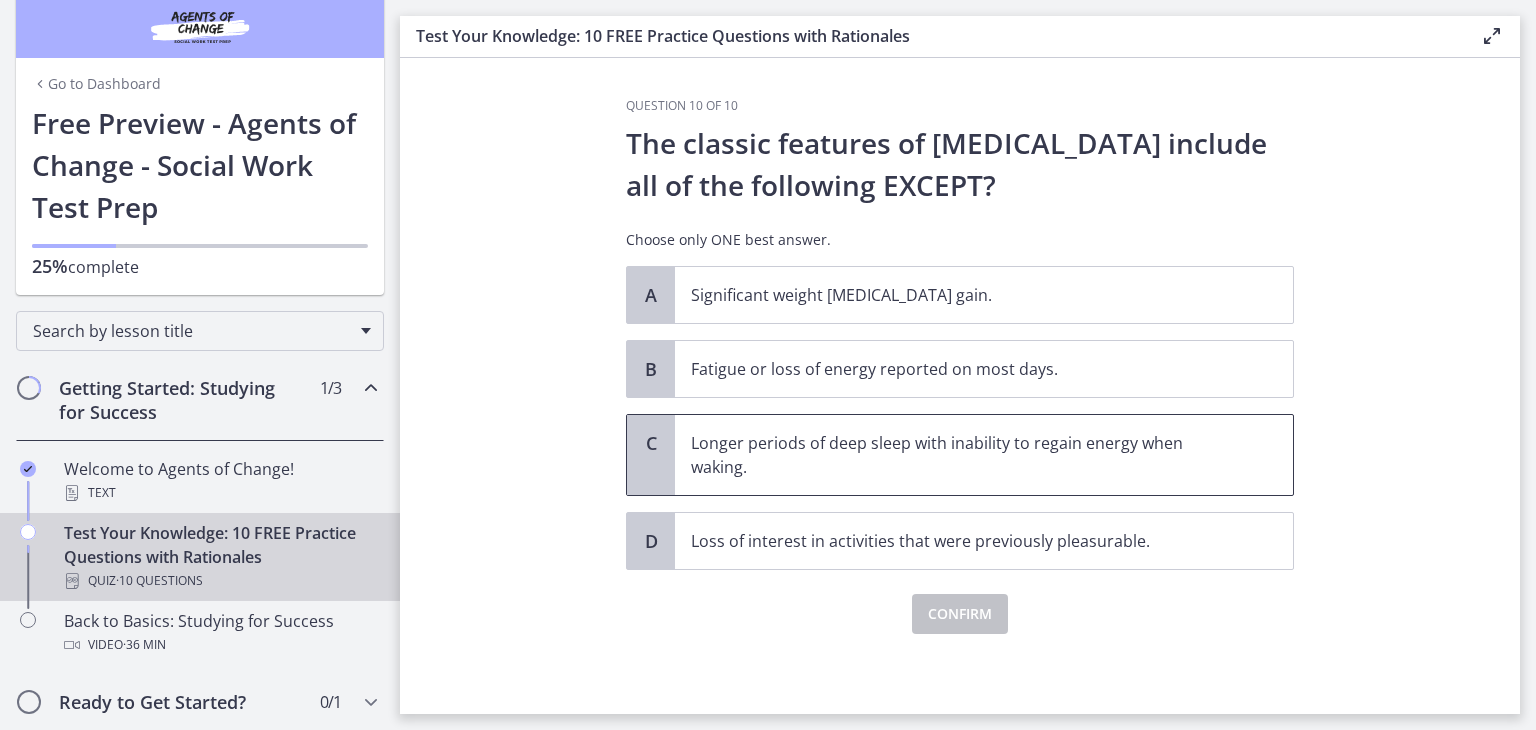 click on "Longer periods of deep sleep with inability to regain energy when waking." at bounding box center [964, 455] 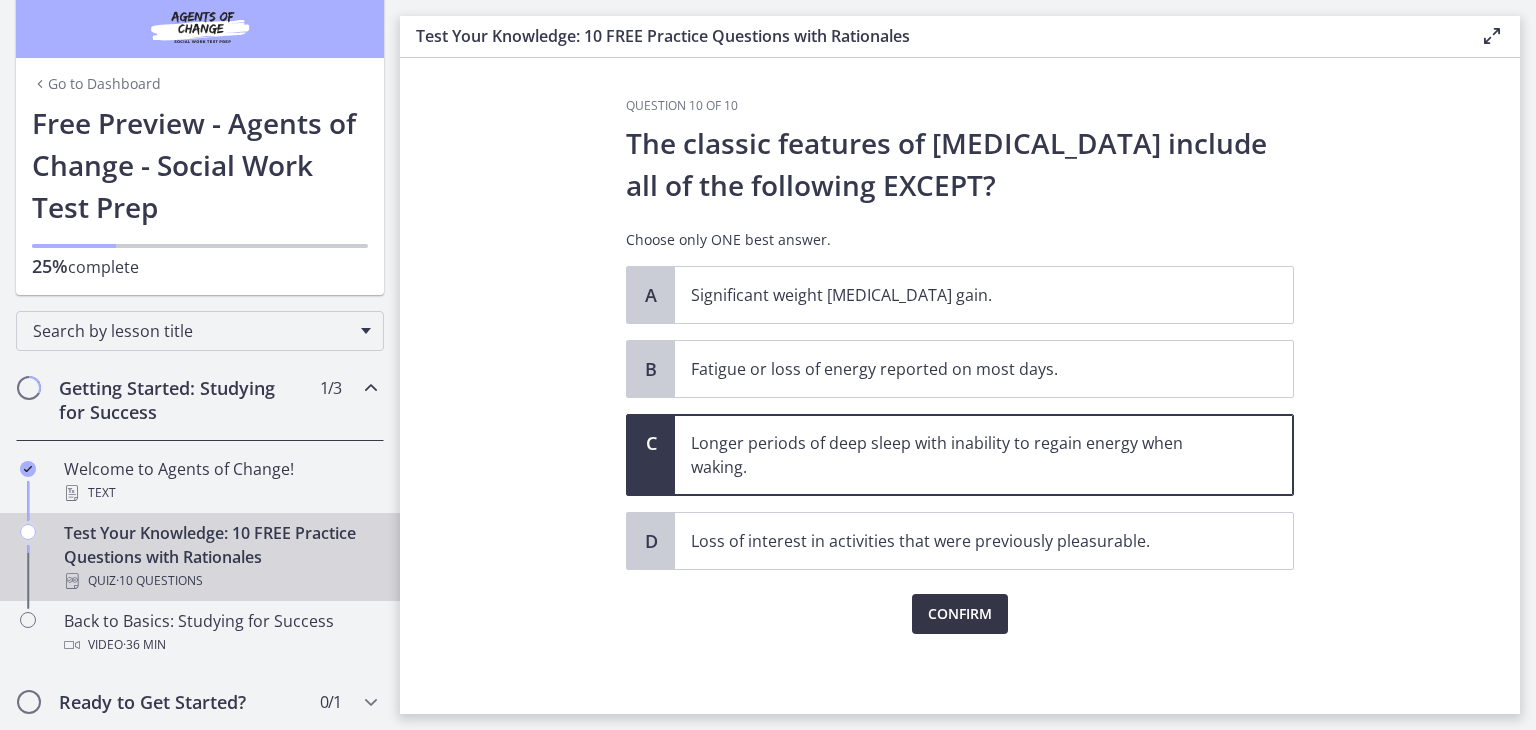 click on "Confirm" at bounding box center [960, 614] 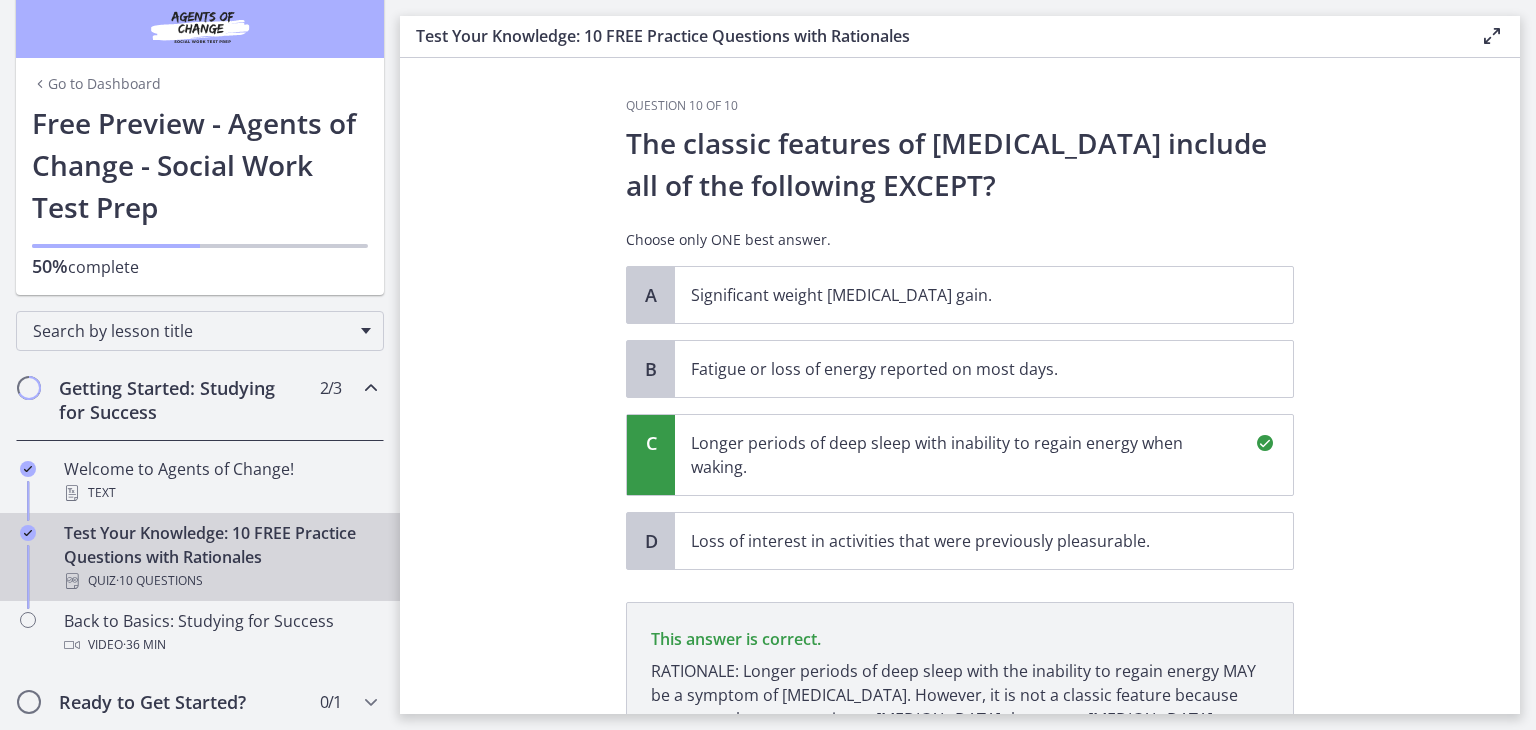 scroll, scrollTop: 232, scrollLeft: 0, axis: vertical 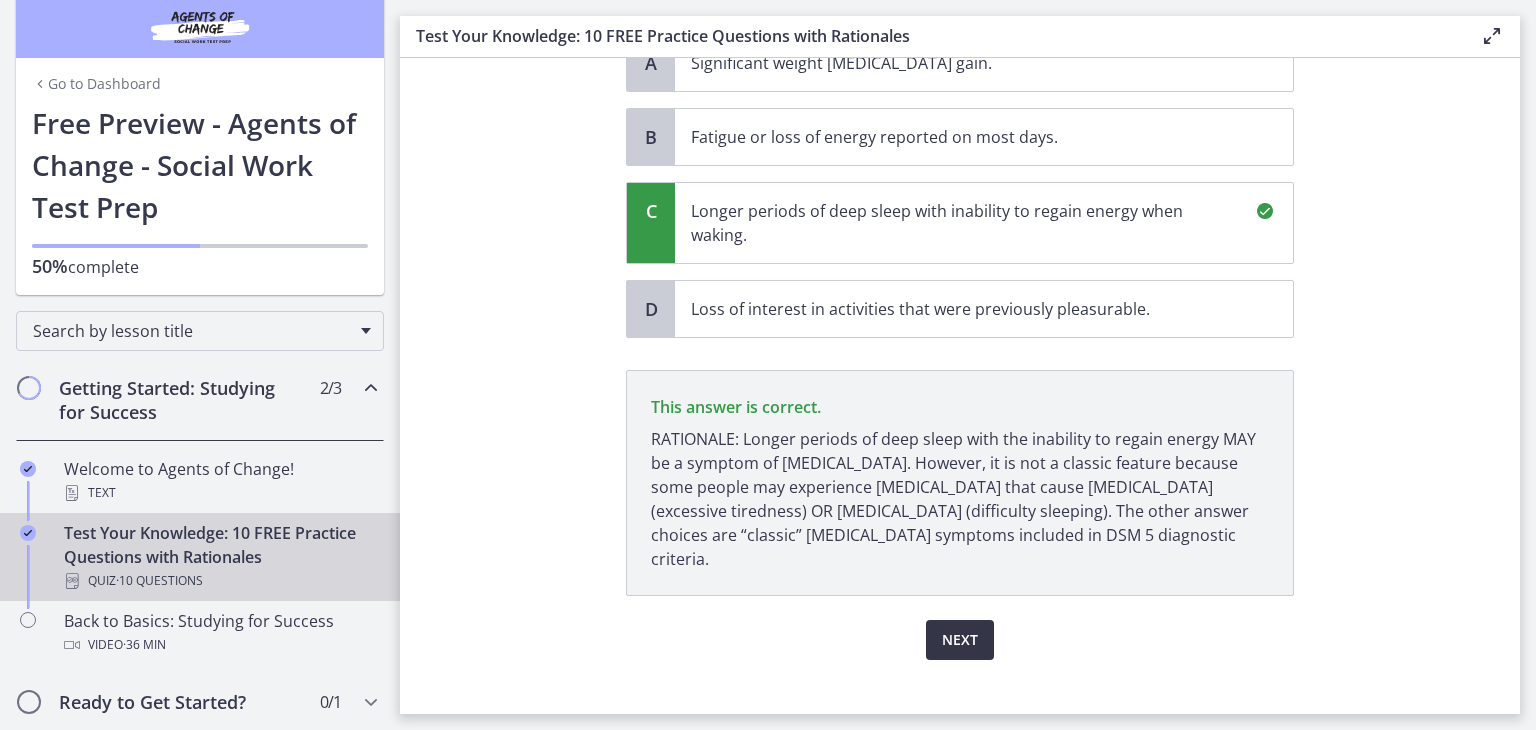click on "Next" at bounding box center (960, 640) 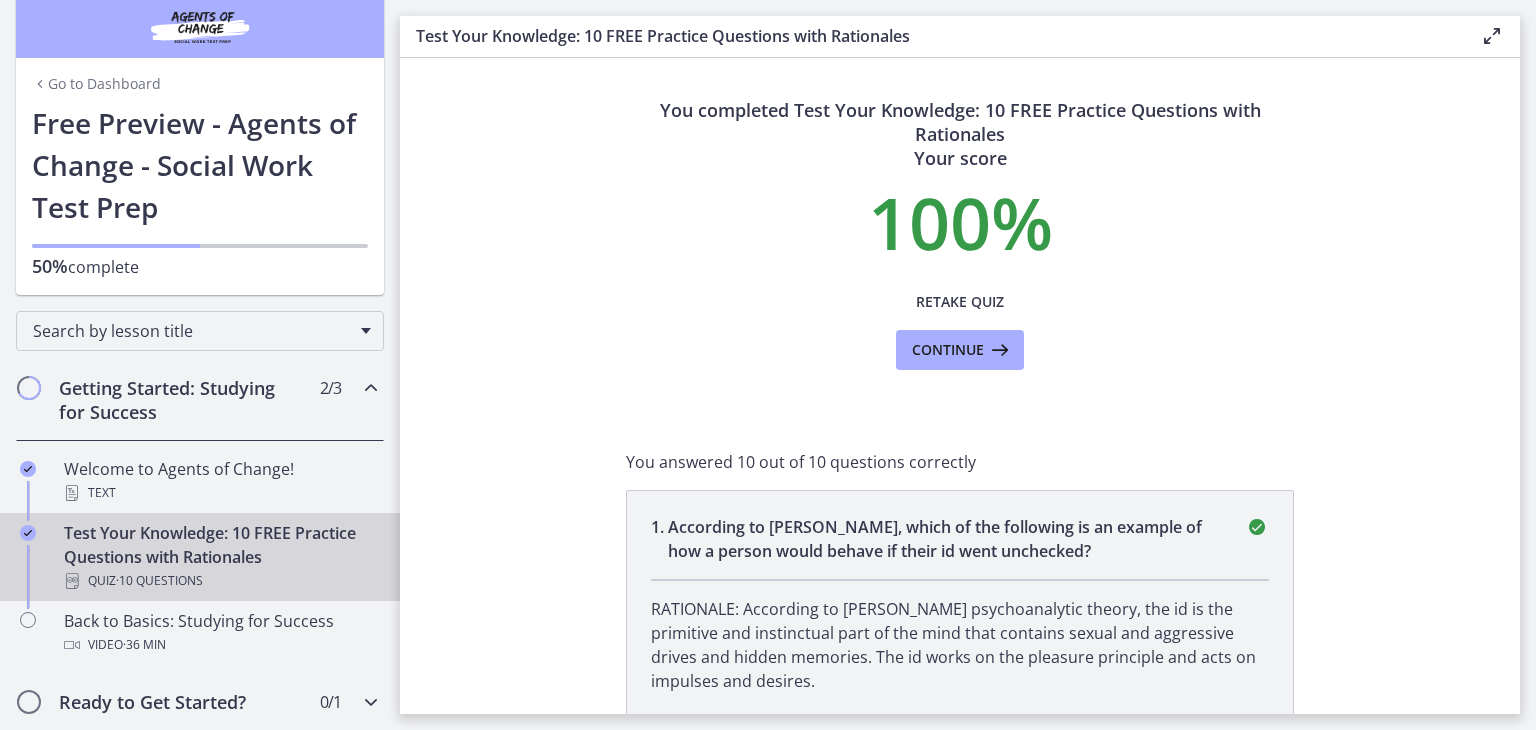 click on "Ready to Get Started?" at bounding box center [181, 702] 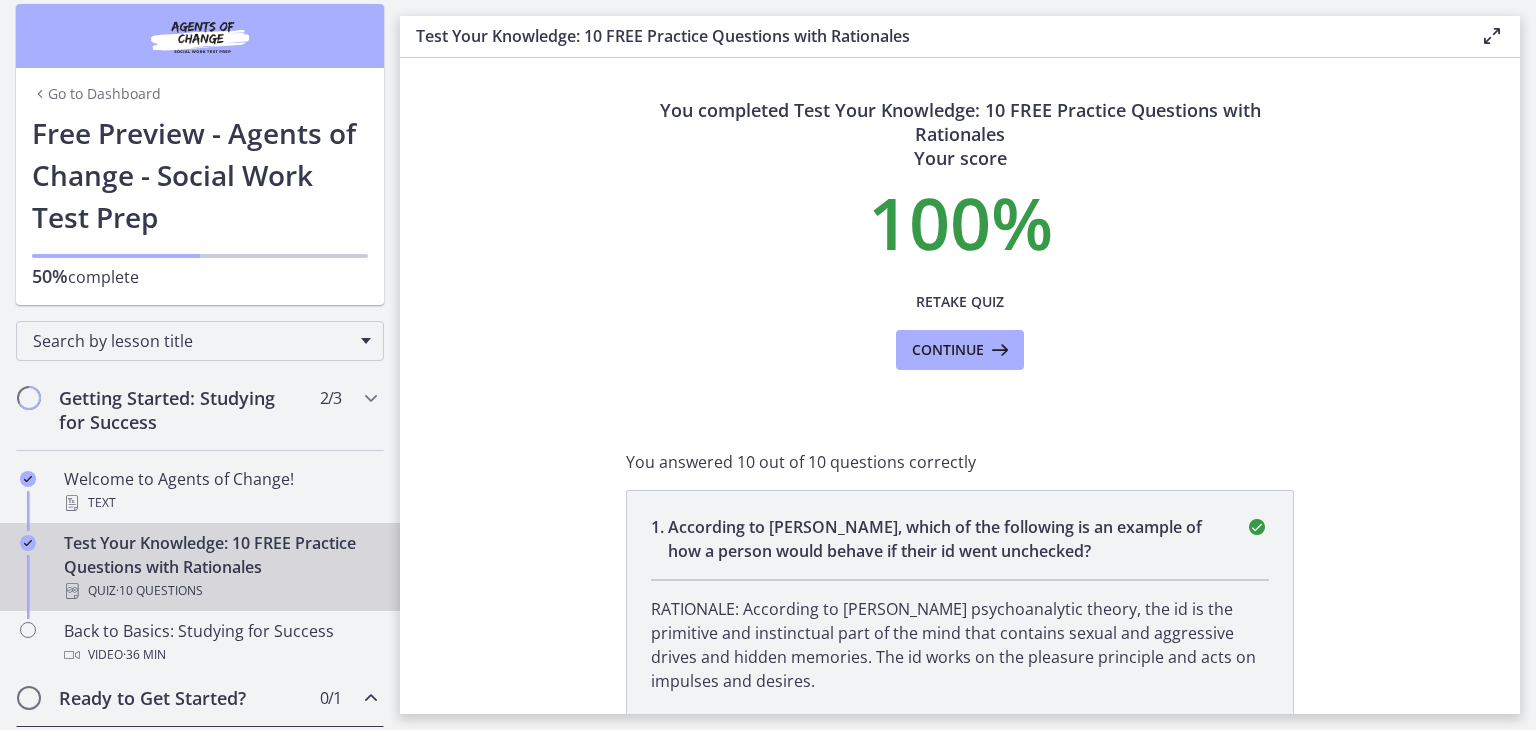 scroll, scrollTop: 0, scrollLeft: 0, axis: both 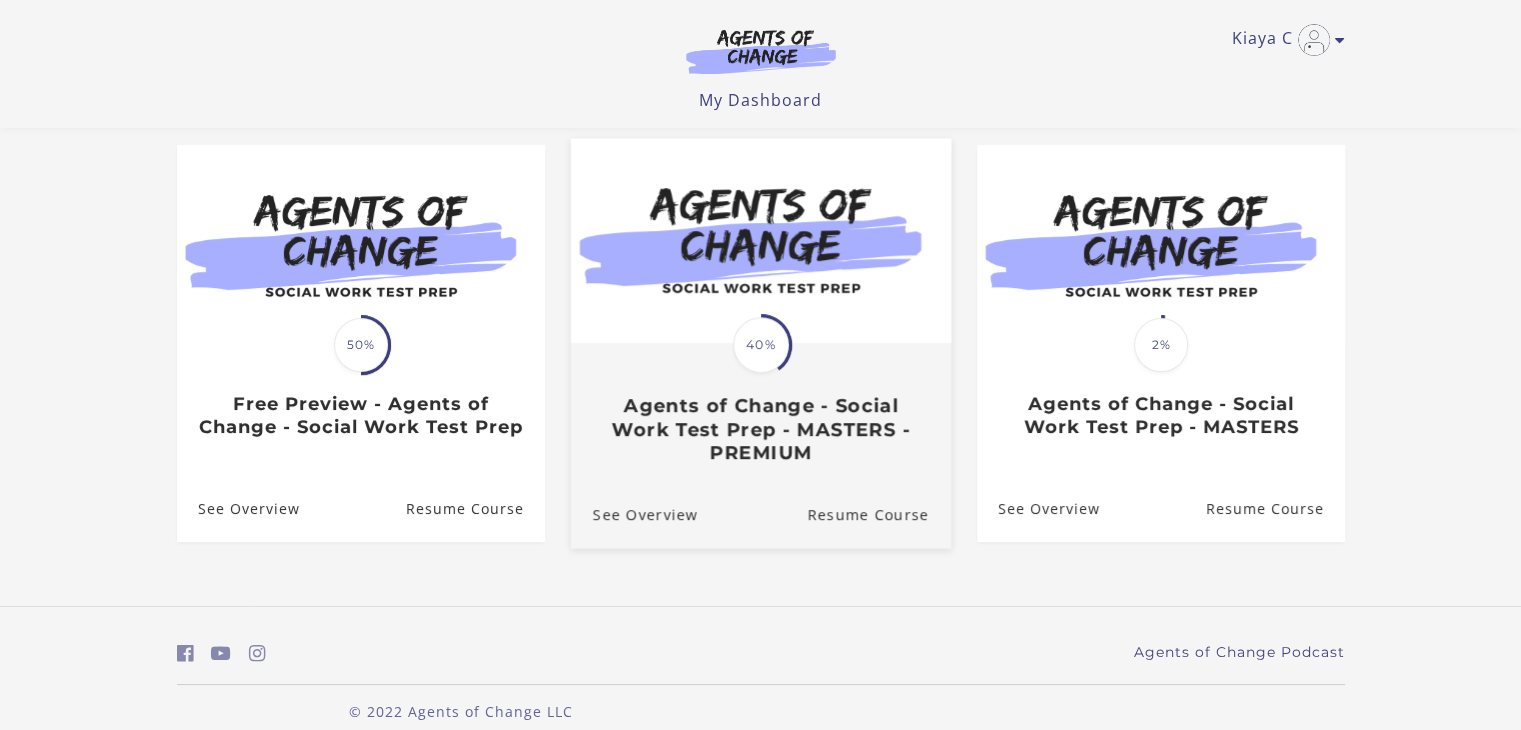 click on "Translation missing: en.liquid.partials.dashboard_course_card.progress_description: 40%
40%
Agents of Change - Social Work Test Prep - MASTERS - PREMIUM" at bounding box center (760, 404) 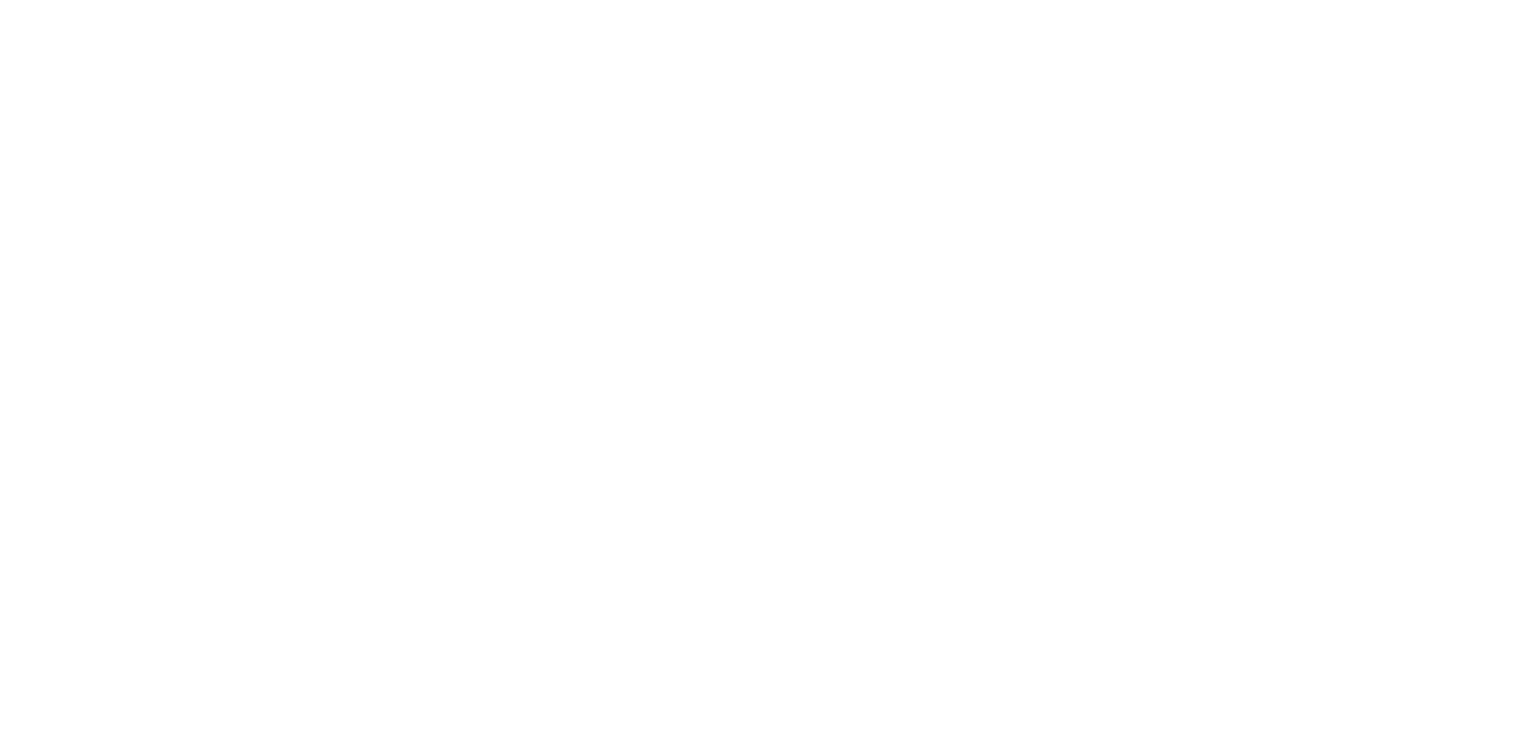 scroll, scrollTop: 0, scrollLeft: 0, axis: both 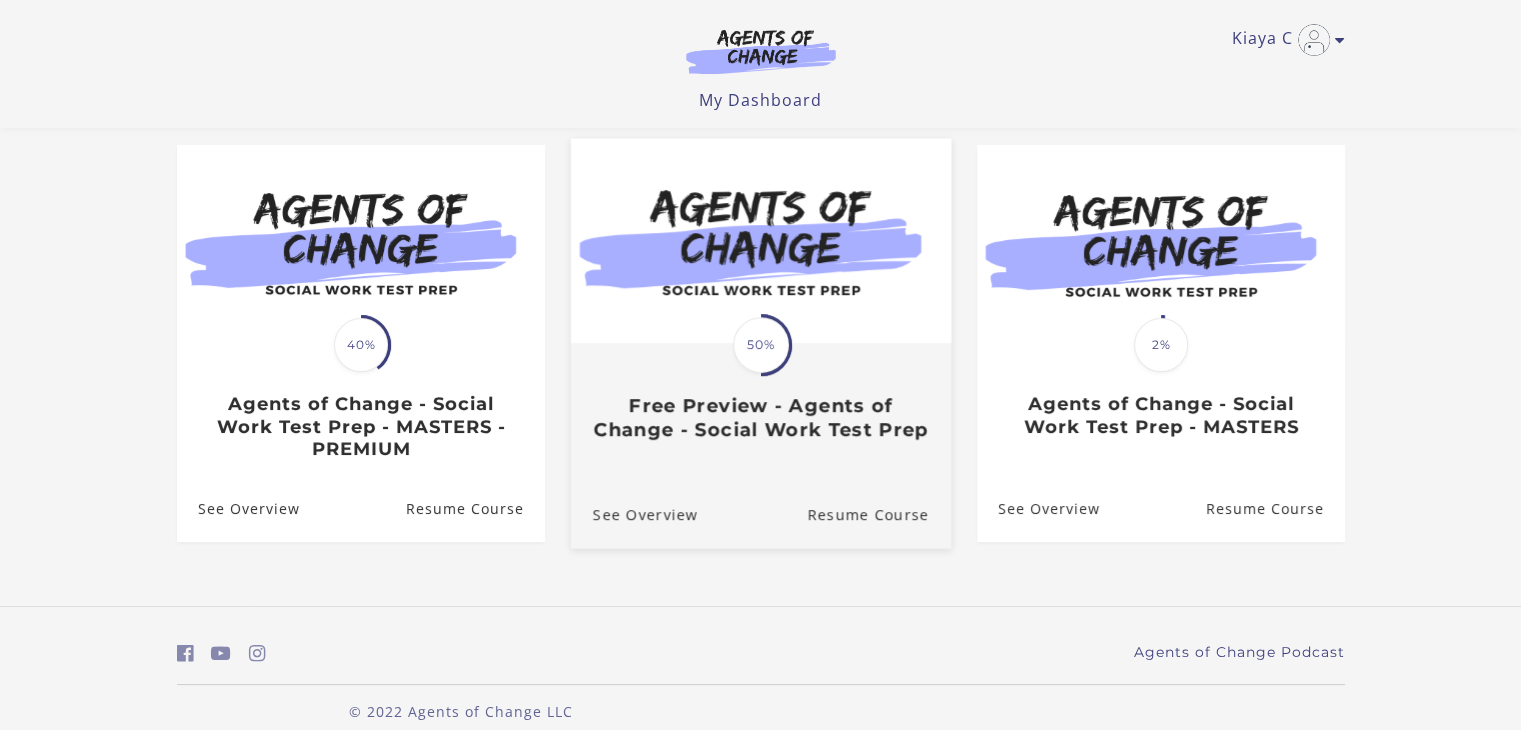 click on "Free Preview - Agents of Change - Social Work Test Prep" at bounding box center [760, 418] 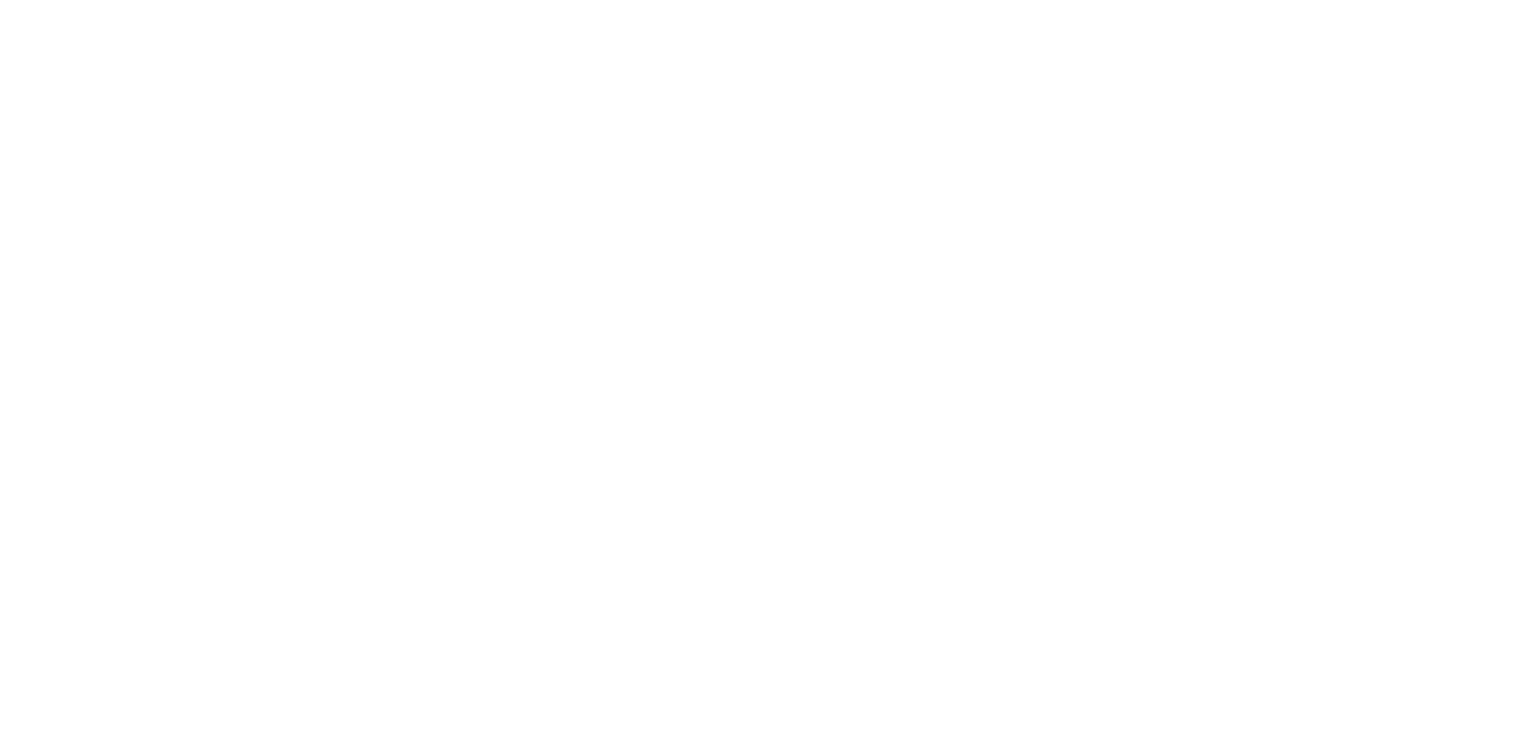scroll, scrollTop: 0, scrollLeft: 0, axis: both 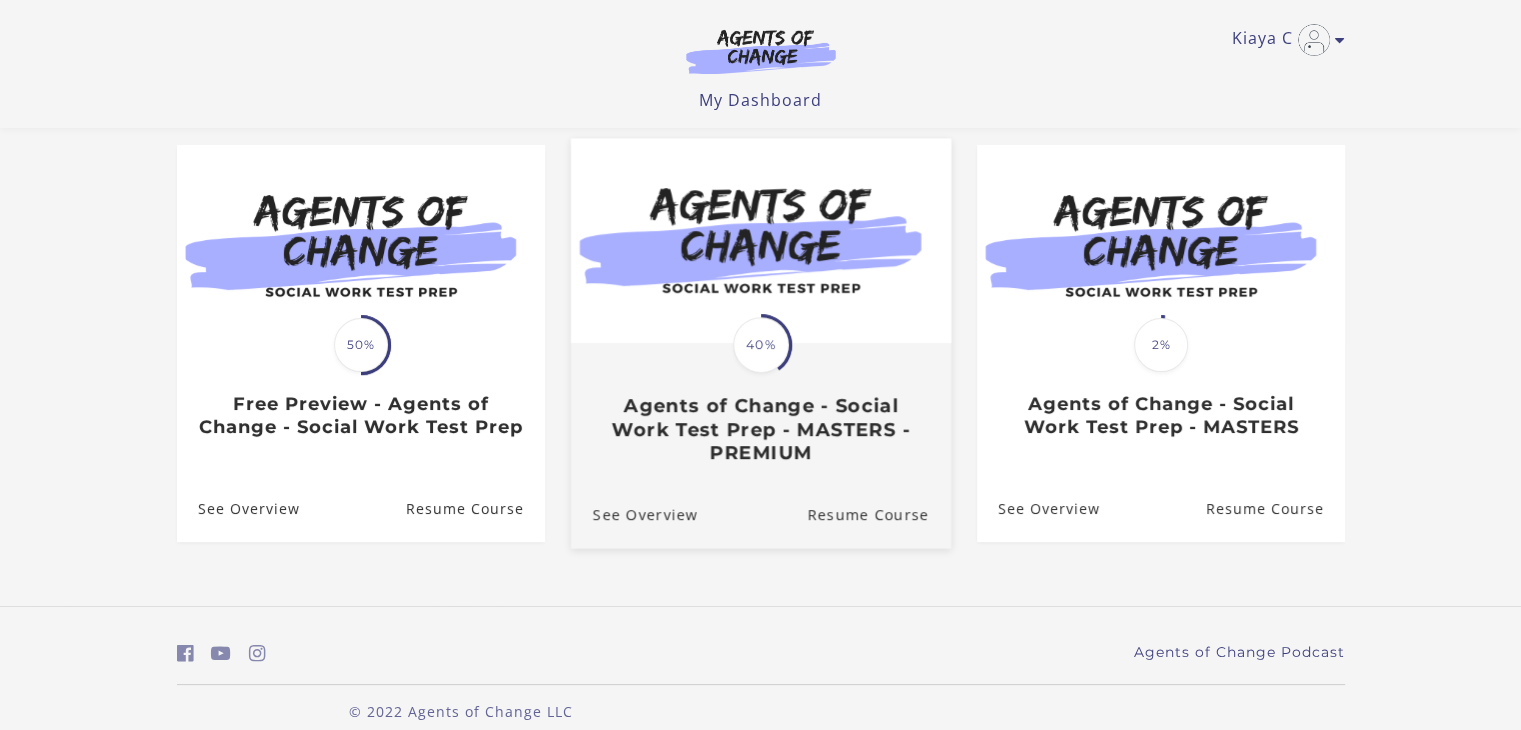 click on "Agents of Change - Social Work Test Prep - MASTERS - PREMIUM" at bounding box center [760, 430] 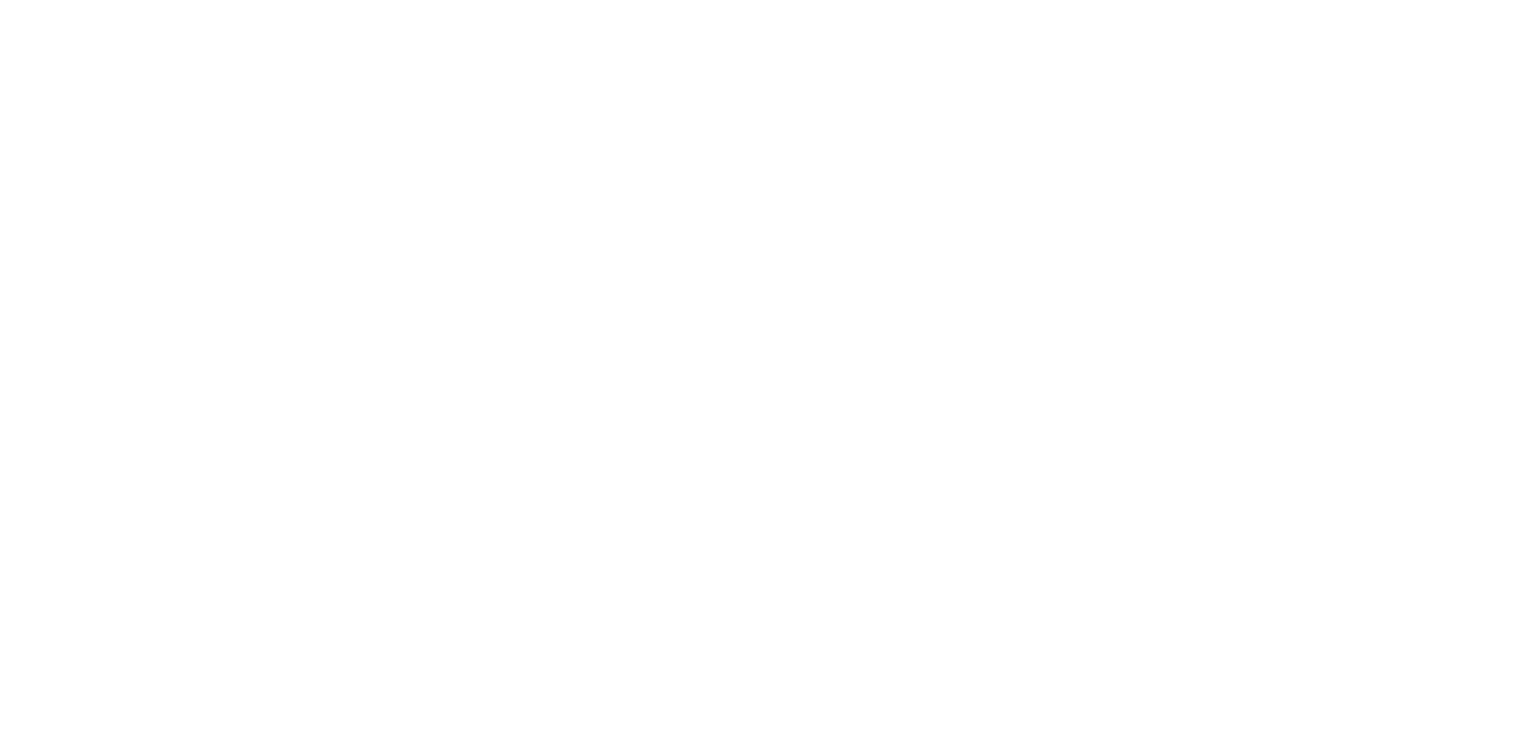 scroll, scrollTop: 0, scrollLeft: 0, axis: both 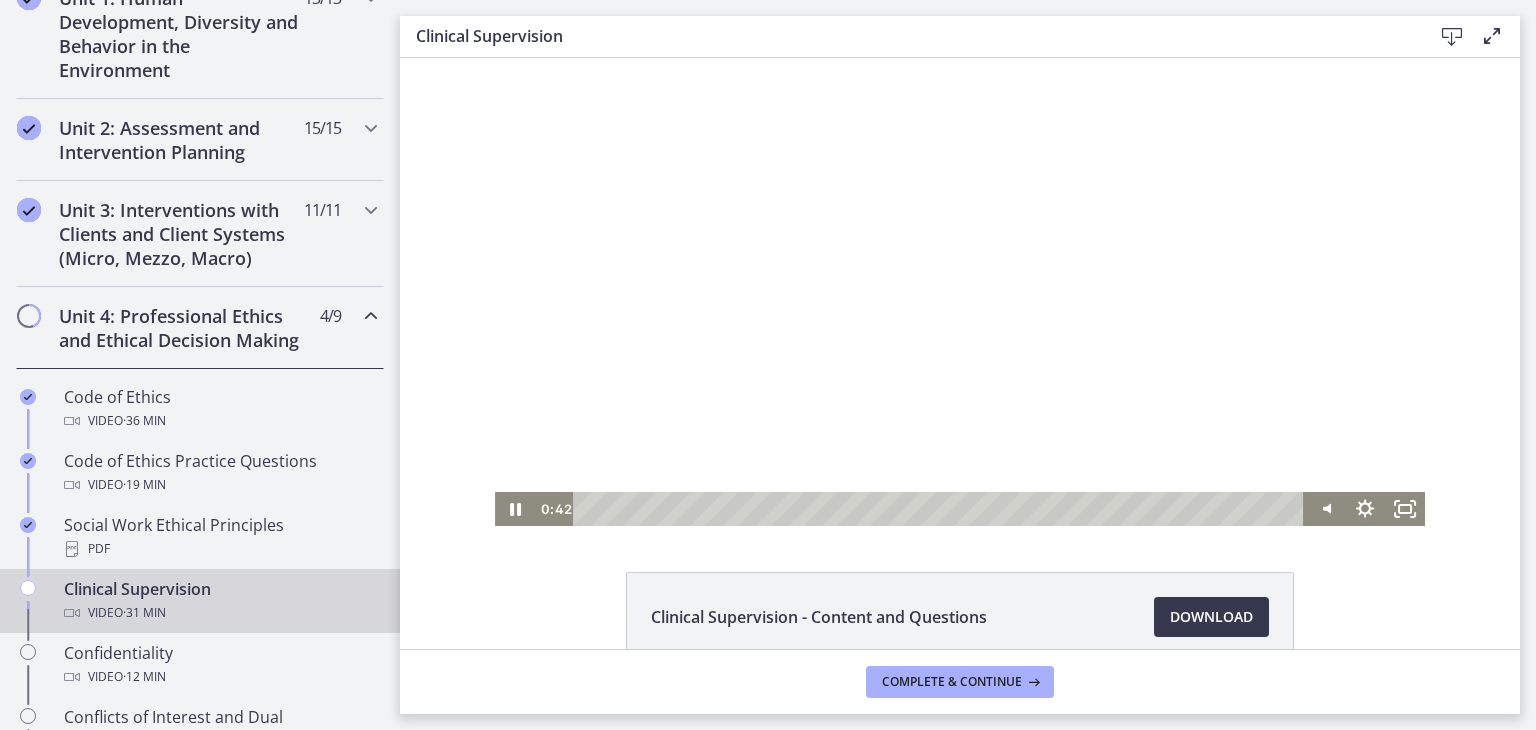 click at bounding box center [960, 292] 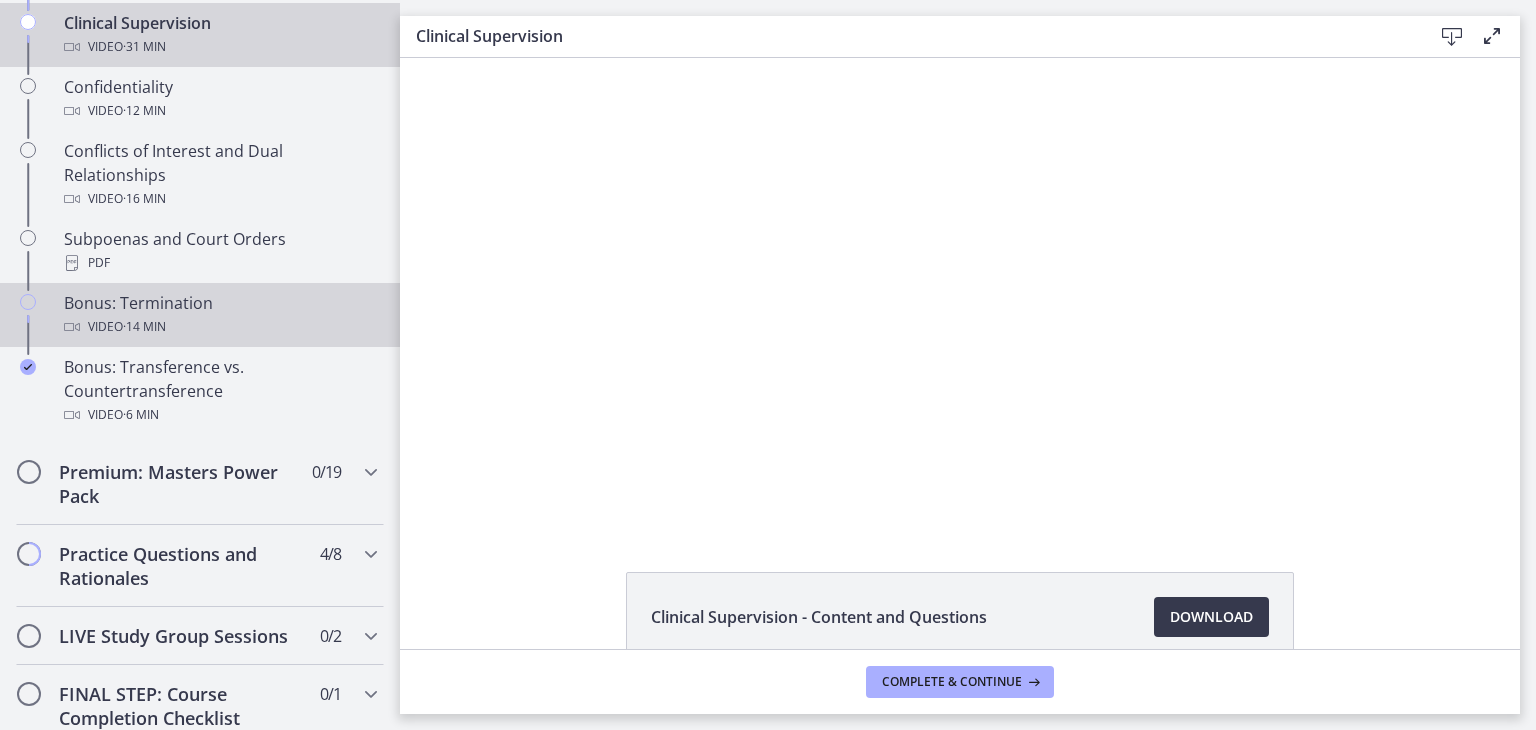 scroll, scrollTop: 1200, scrollLeft: 0, axis: vertical 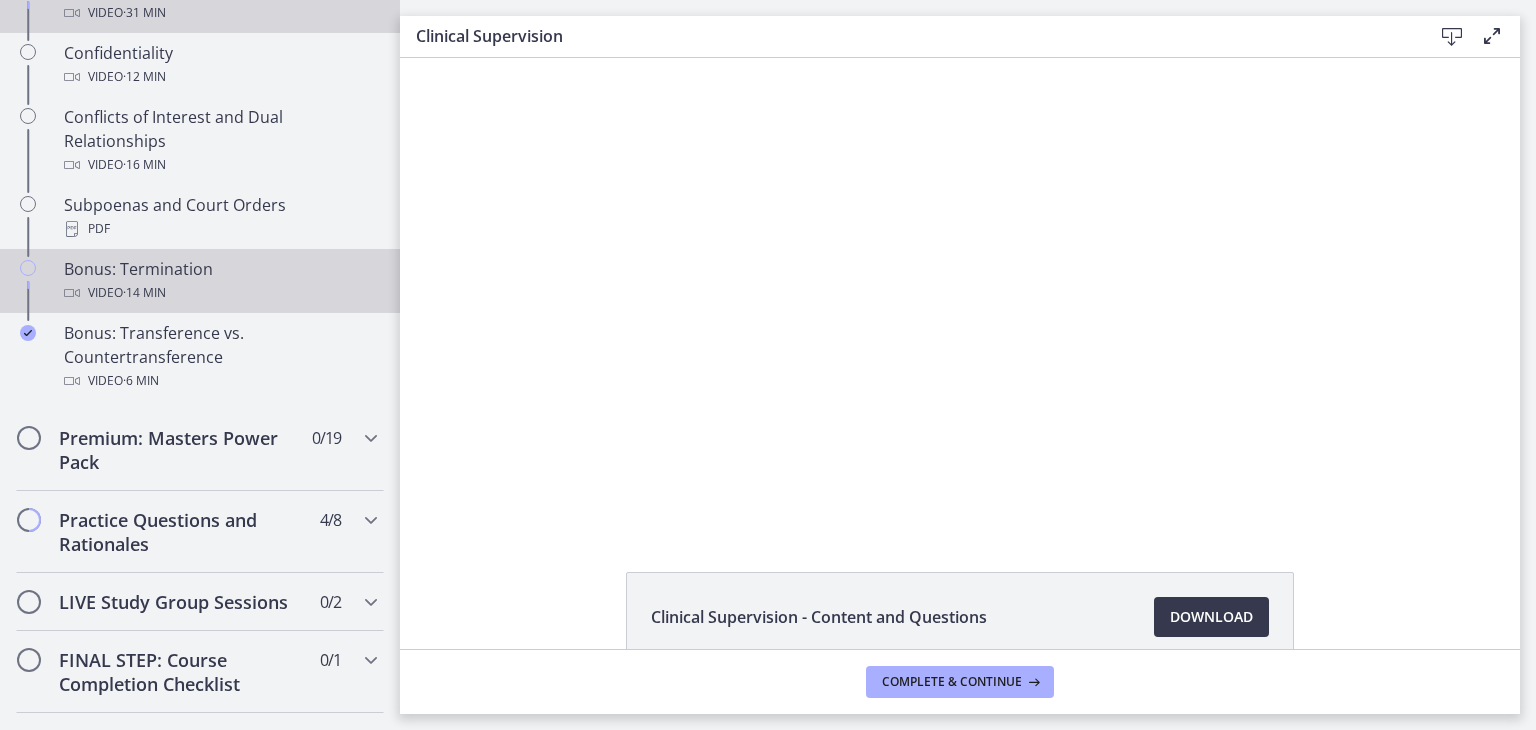 click on "Bonus: Termination
Video
·  14 min" at bounding box center (220, 281) 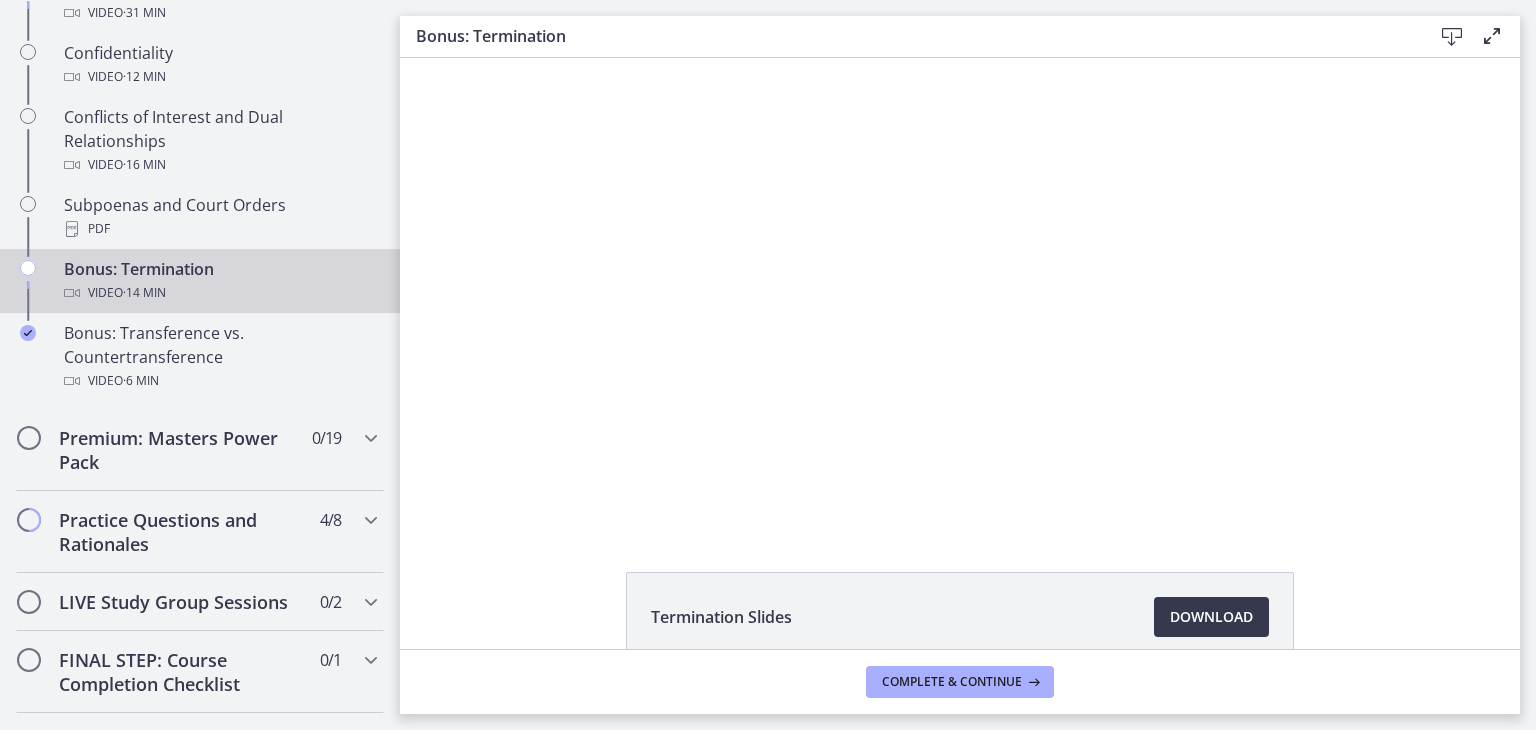 scroll, scrollTop: 0, scrollLeft: 0, axis: both 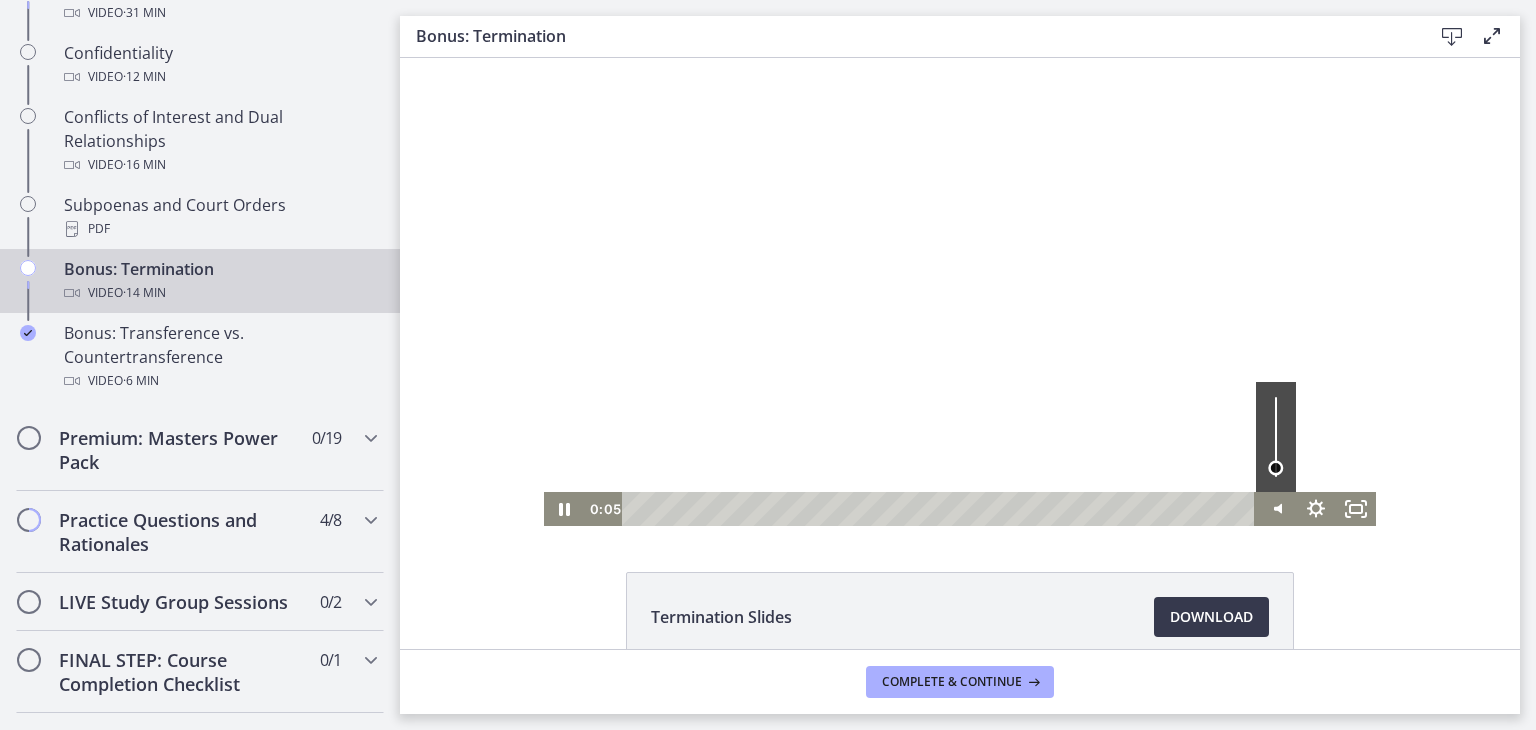 click at bounding box center (1275, 468) 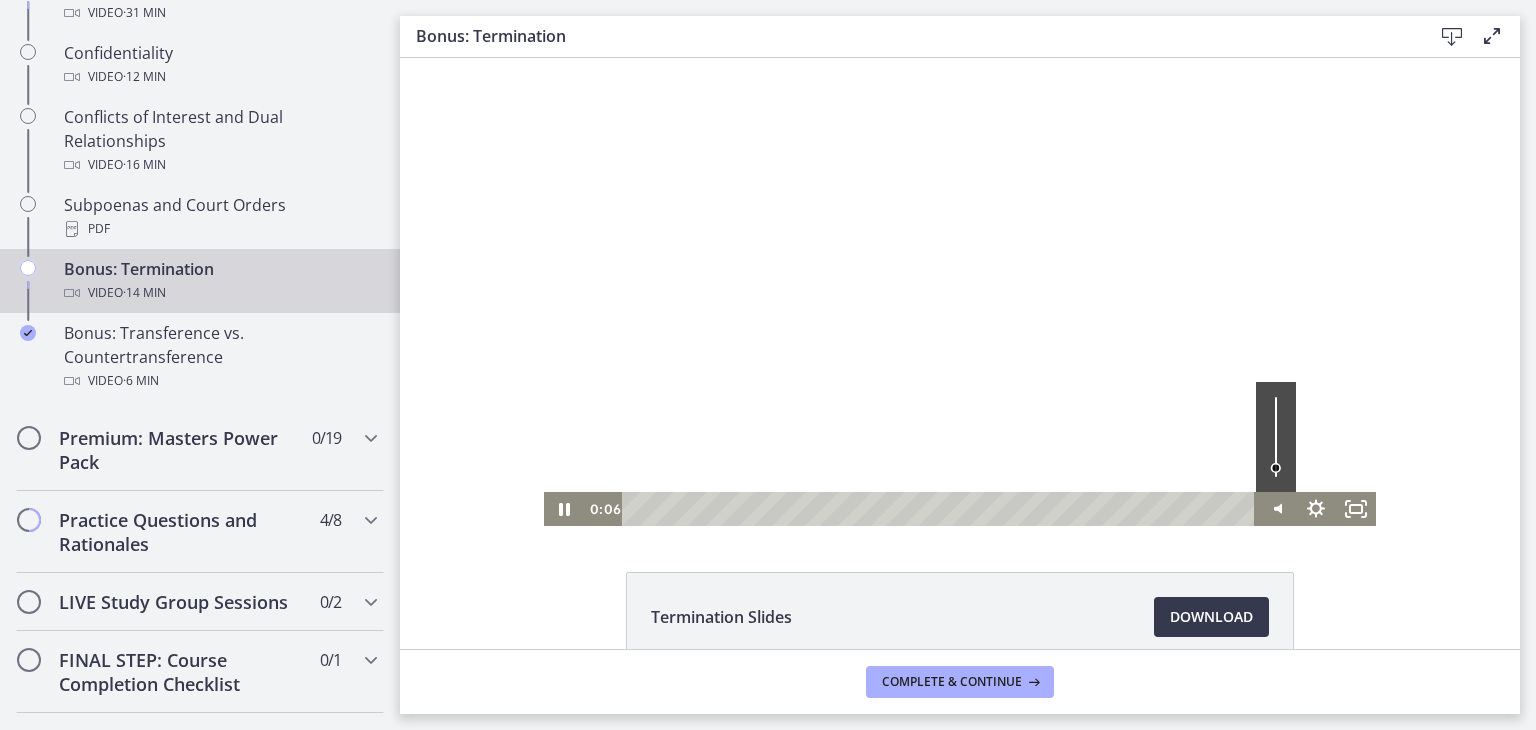 click at bounding box center [960, 292] 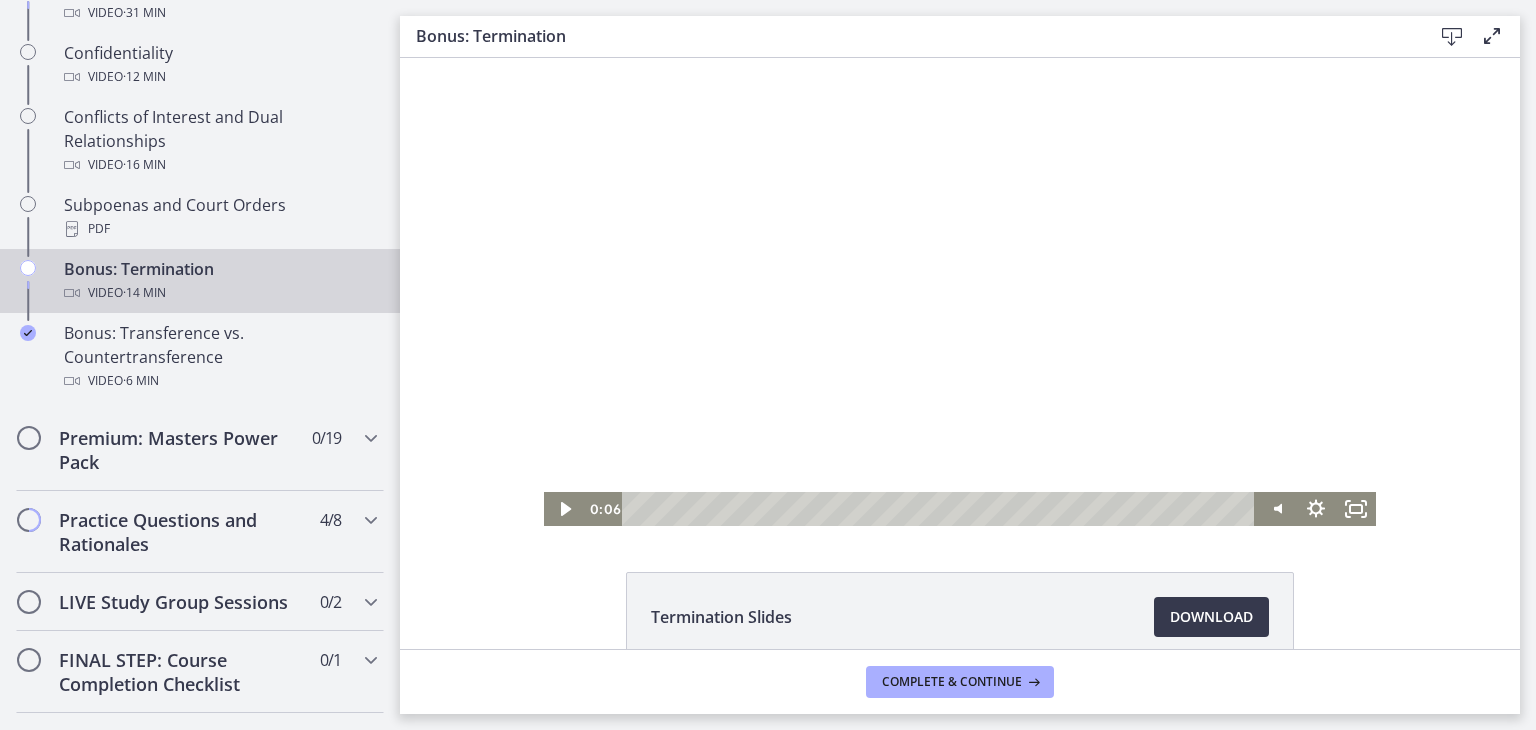 click at bounding box center (960, 292) 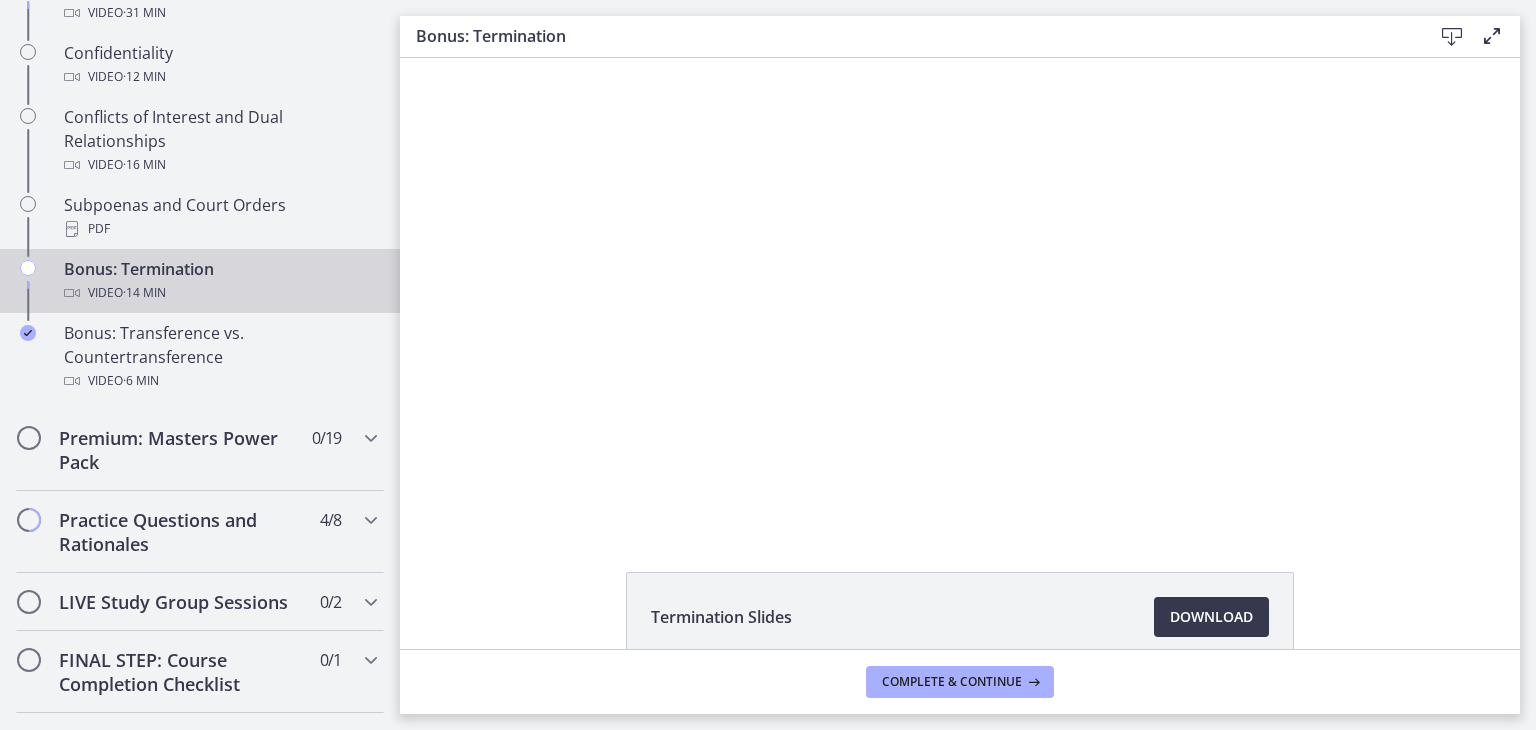 type 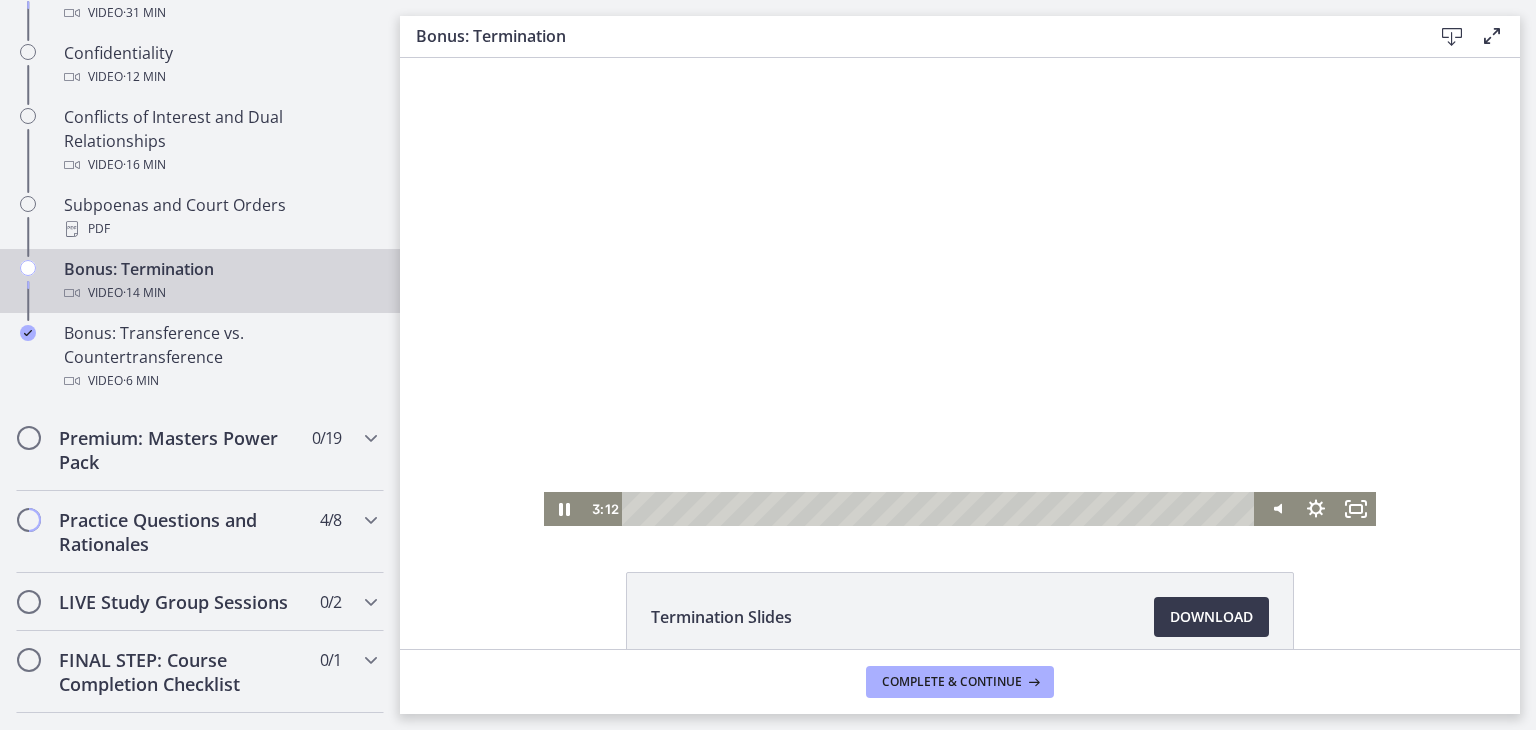 click at bounding box center (960, 292) 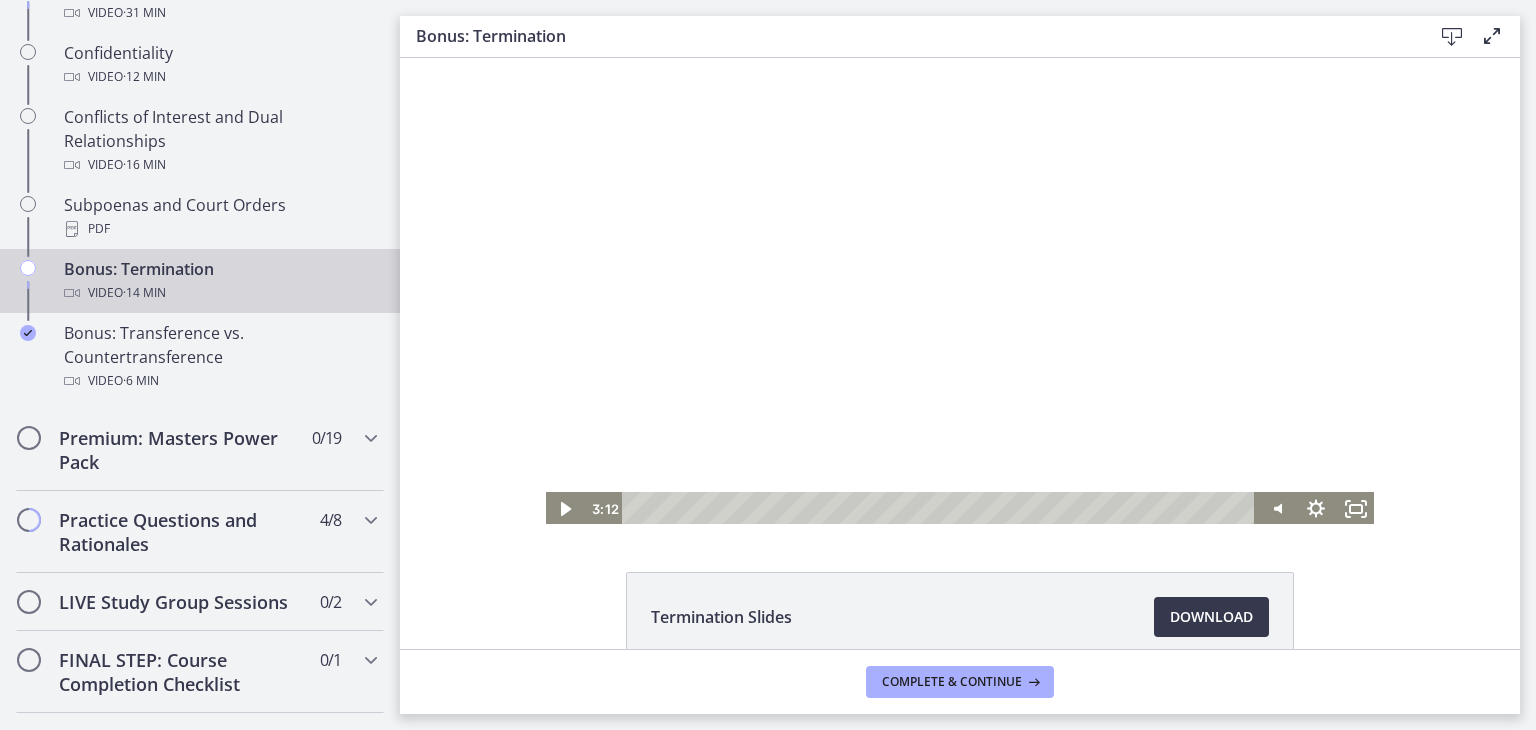 click at bounding box center (960, 292) 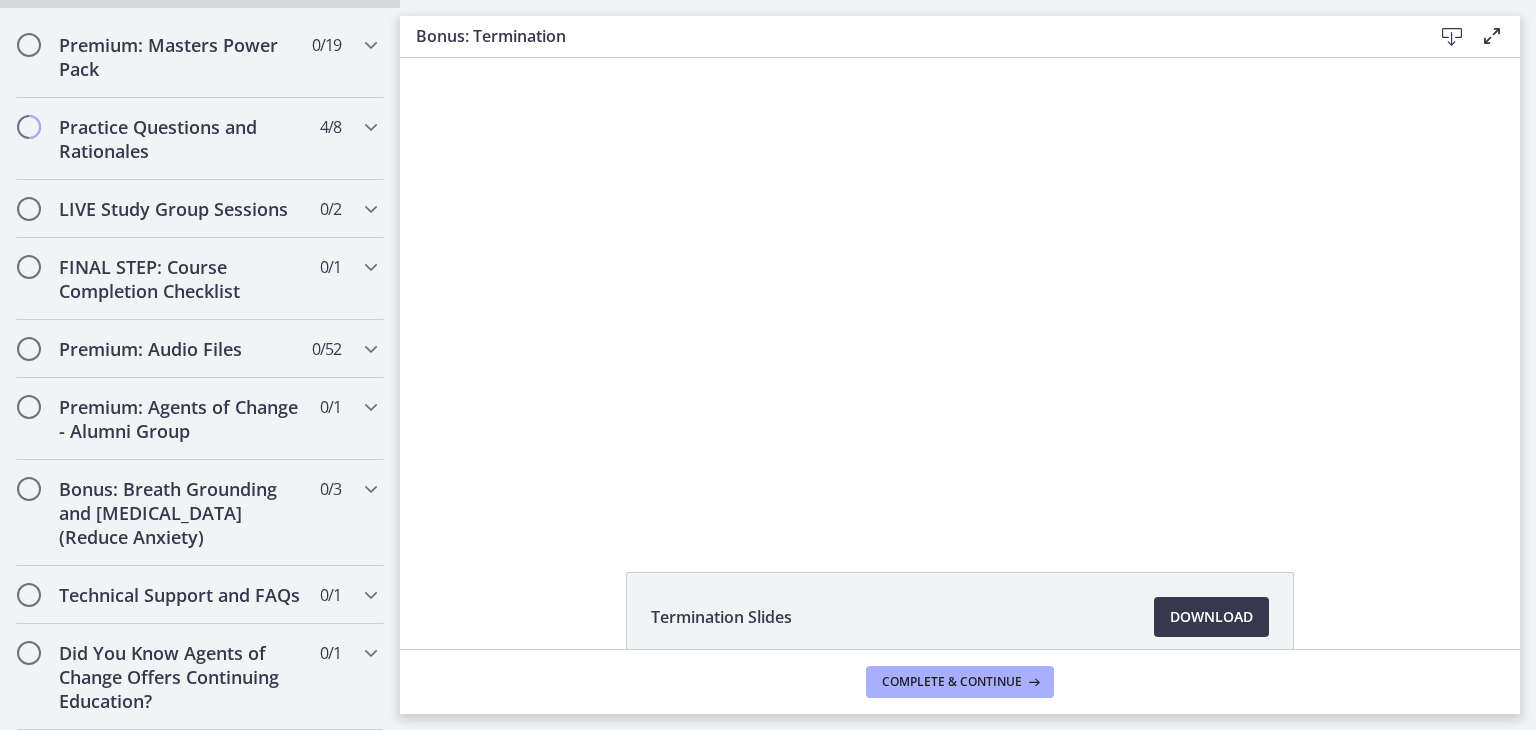 scroll, scrollTop: 1635, scrollLeft: 0, axis: vertical 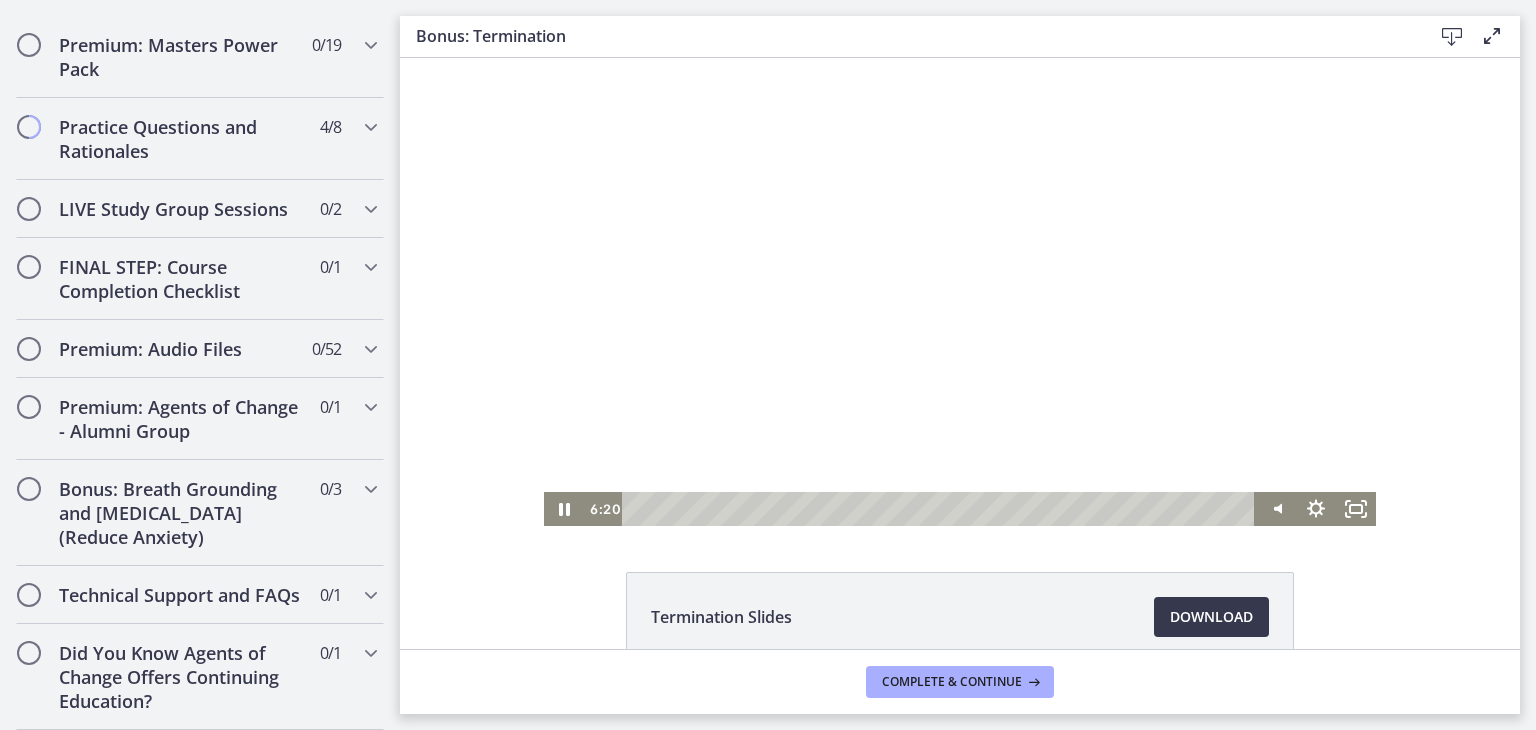 click at bounding box center [960, 292] 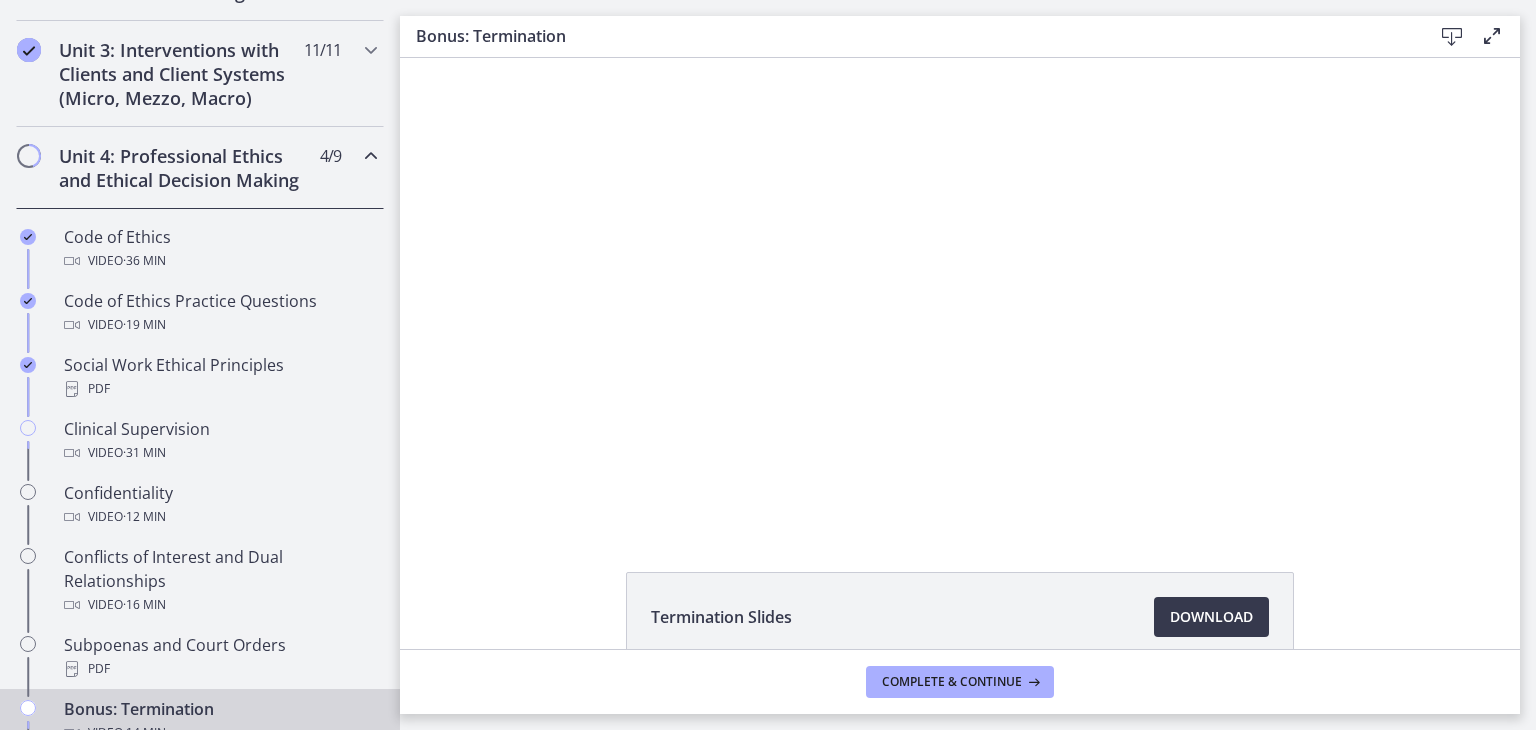 scroll, scrollTop: 835, scrollLeft: 0, axis: vertical 